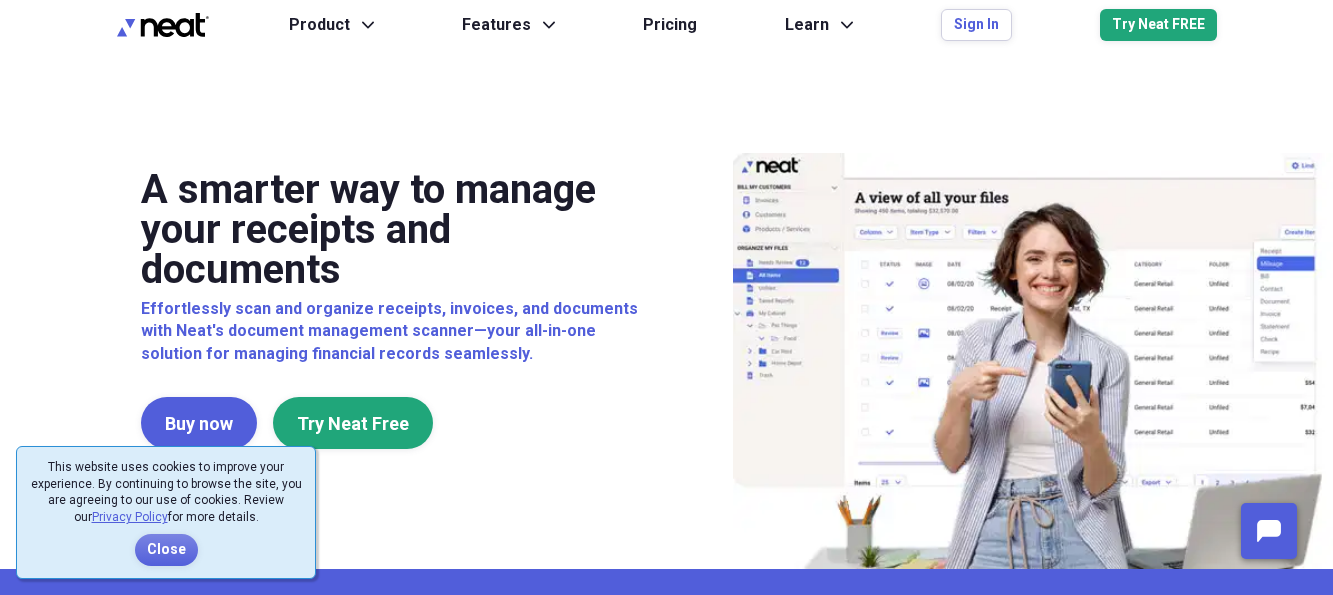 scroll, scrollTop: 0, scrollLeft: 0, axis: both 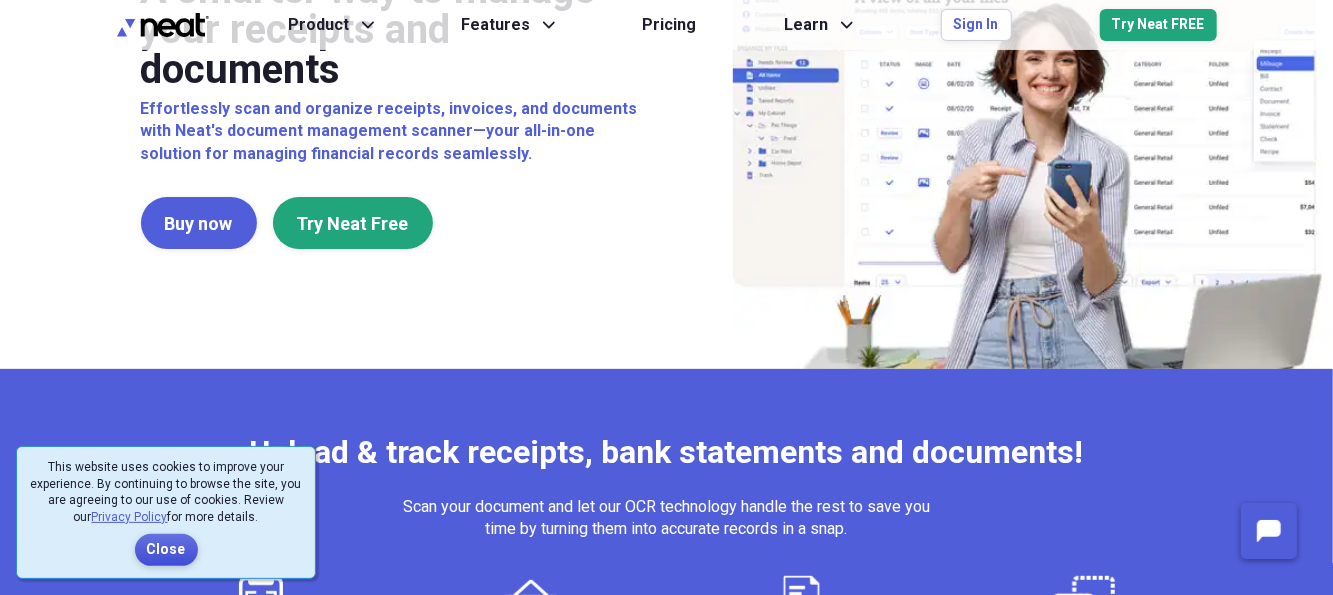 click on "Close" at bounding box center (166, 550) 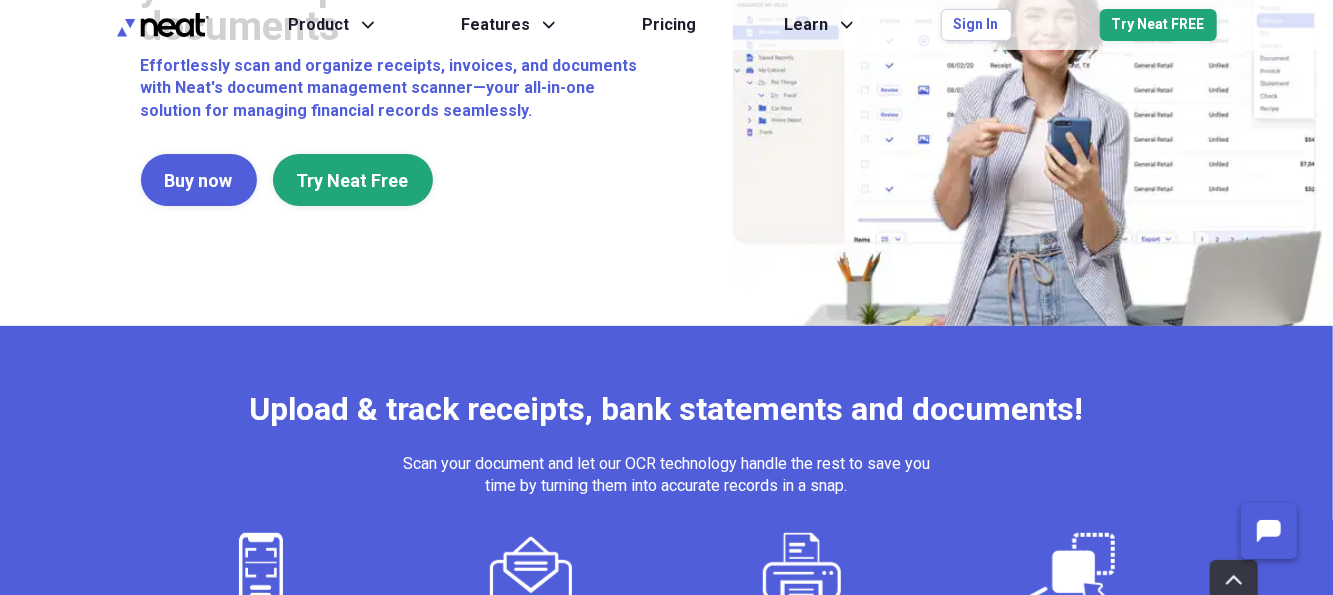 scroll, scrollTop: 0, scrollLeft: 0, axis: both 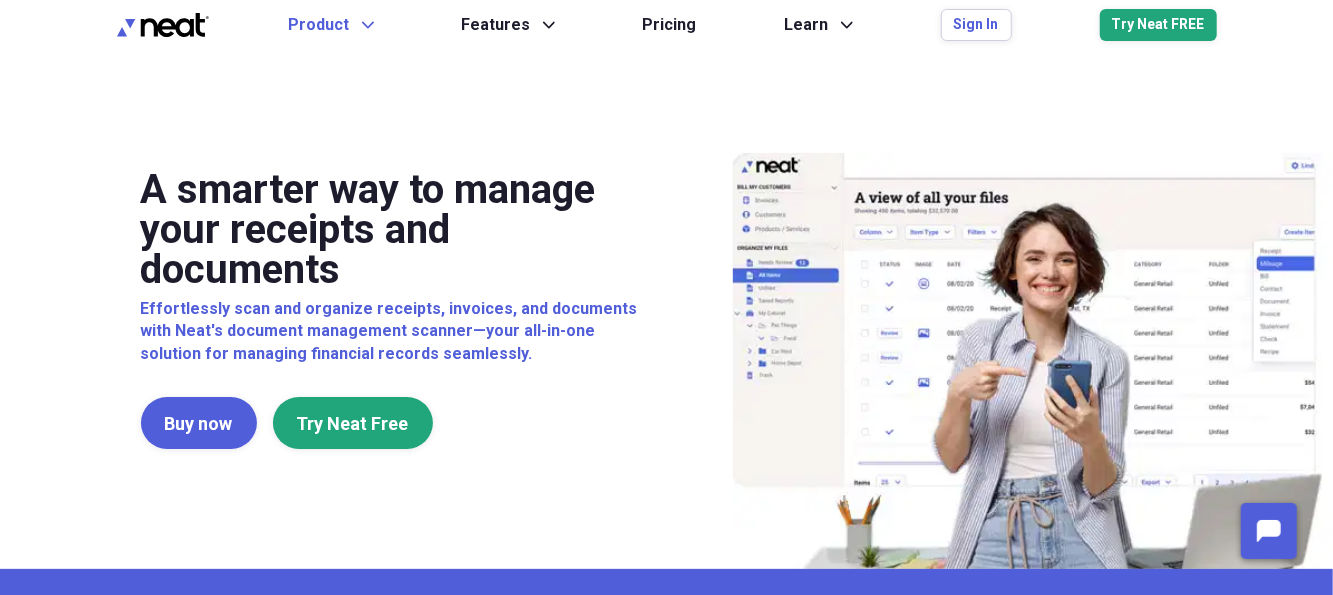 click on "Product Expand" at bounding box center [331, 25] 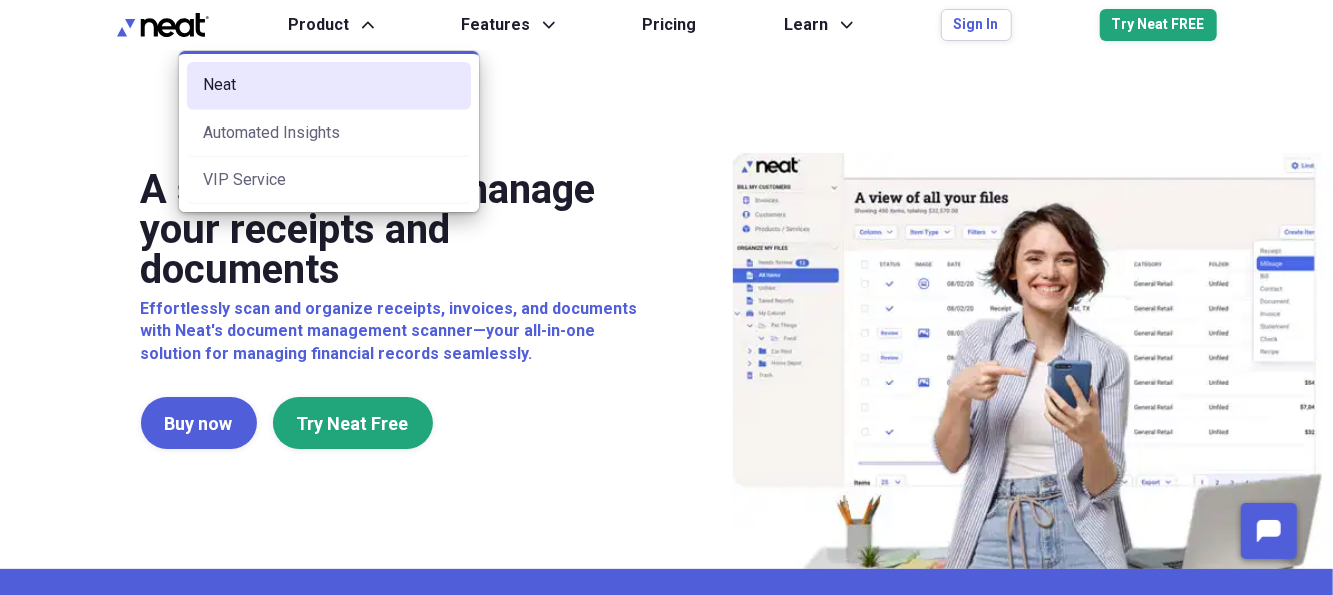 click on "Neat" at bounding box center [329, 85] 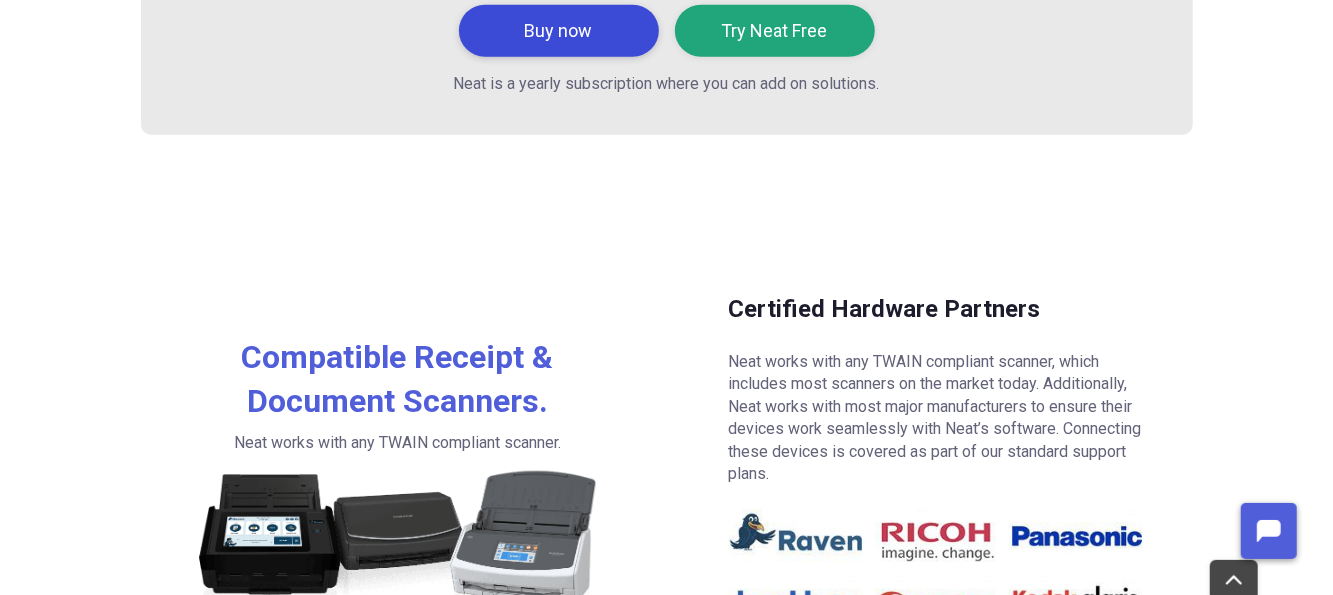 scroll, scrollTop: 4844, scrollLeft: 0, axis: vertical 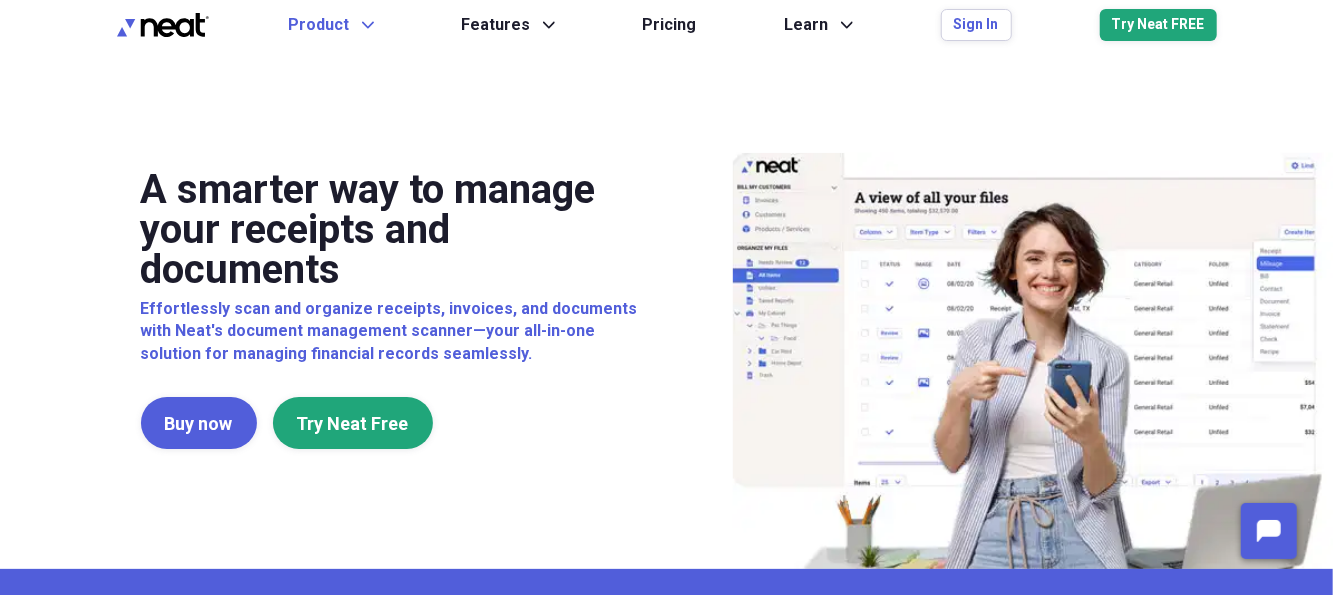 click on "Expand" 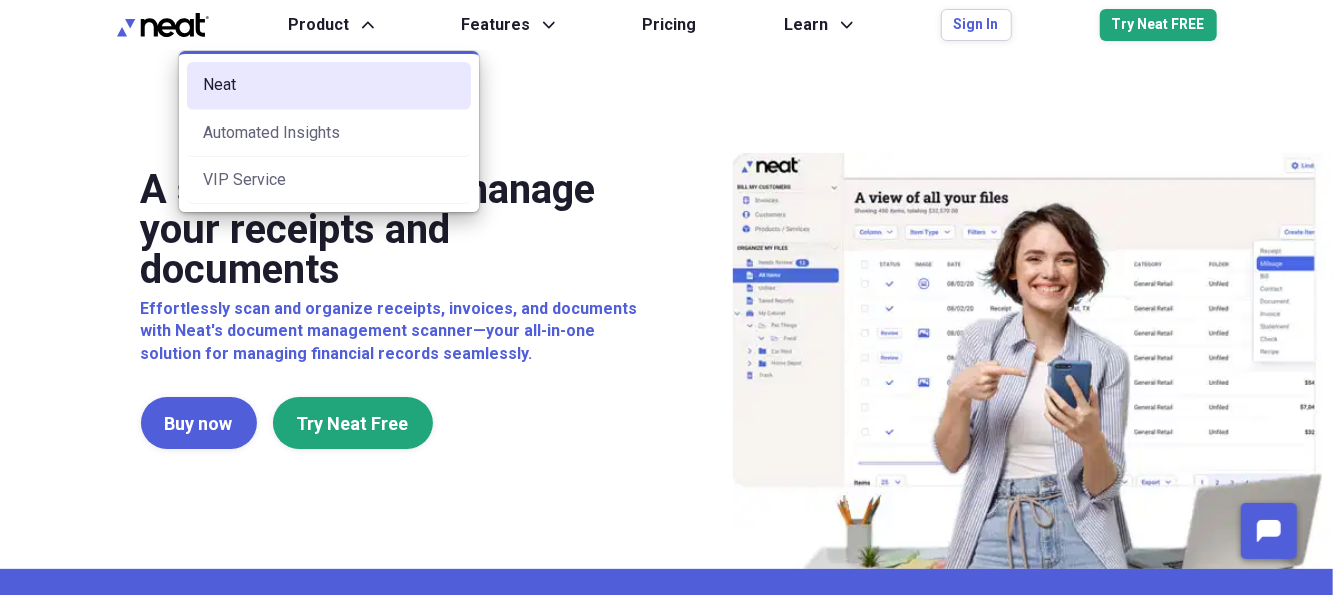 click on "Neat" at bounding box center (329, 85) 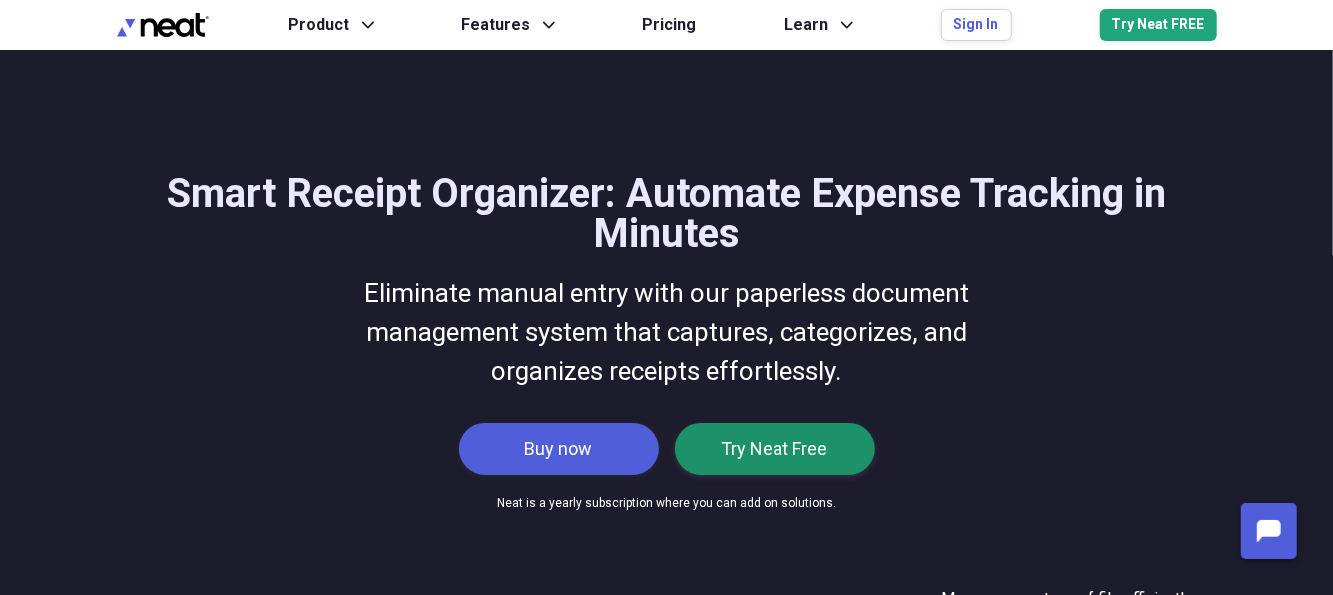 click on "Try Neat Free" at bounding box center (775, 449) 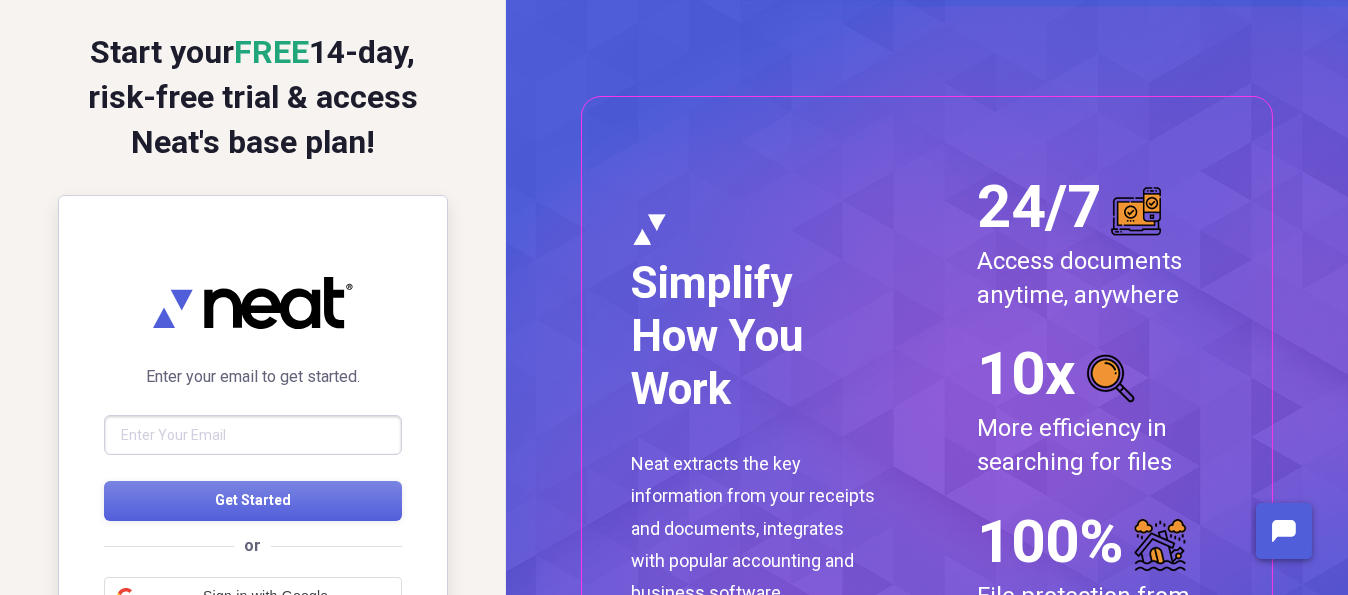 scroll, scrollTop: 0, scrollLeft: 0, axis: both 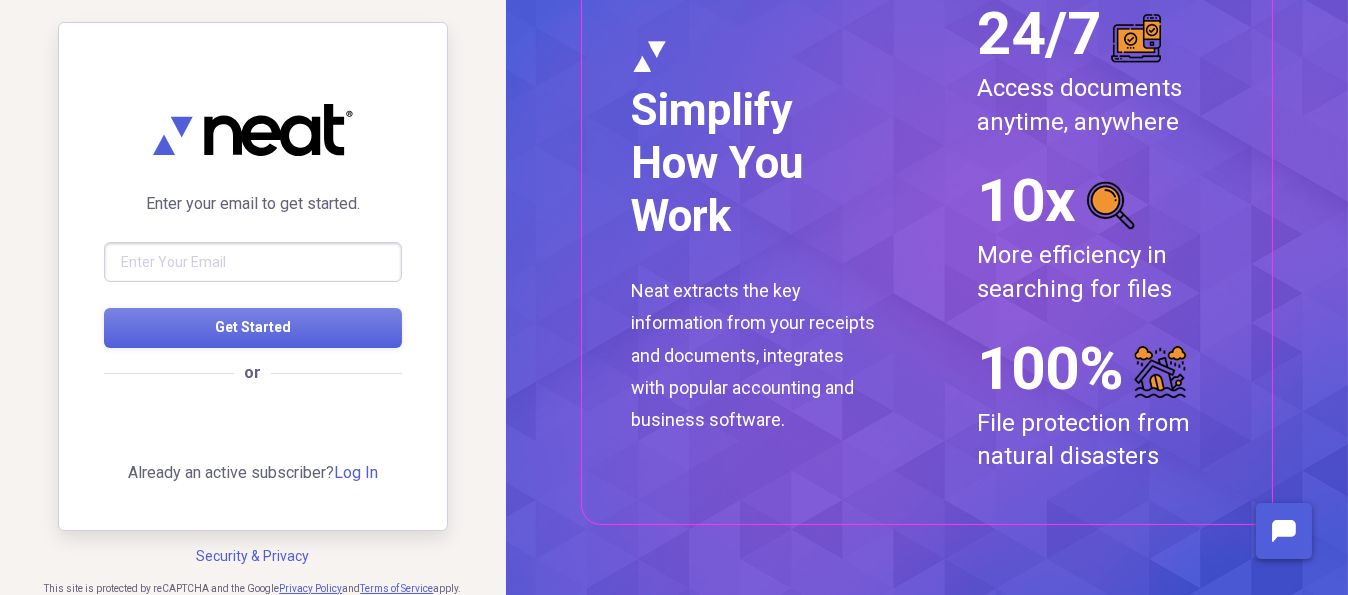 click at bounding box center [253, 262] 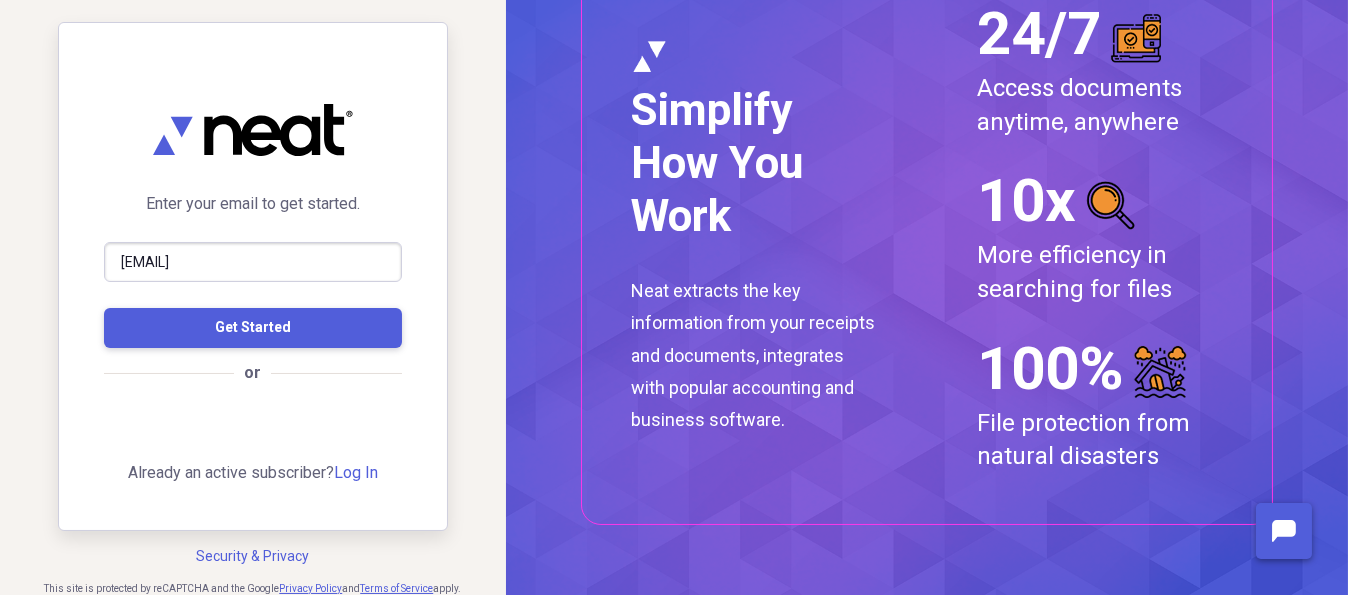 click on "Get Started" at bounding box center [253, 327] 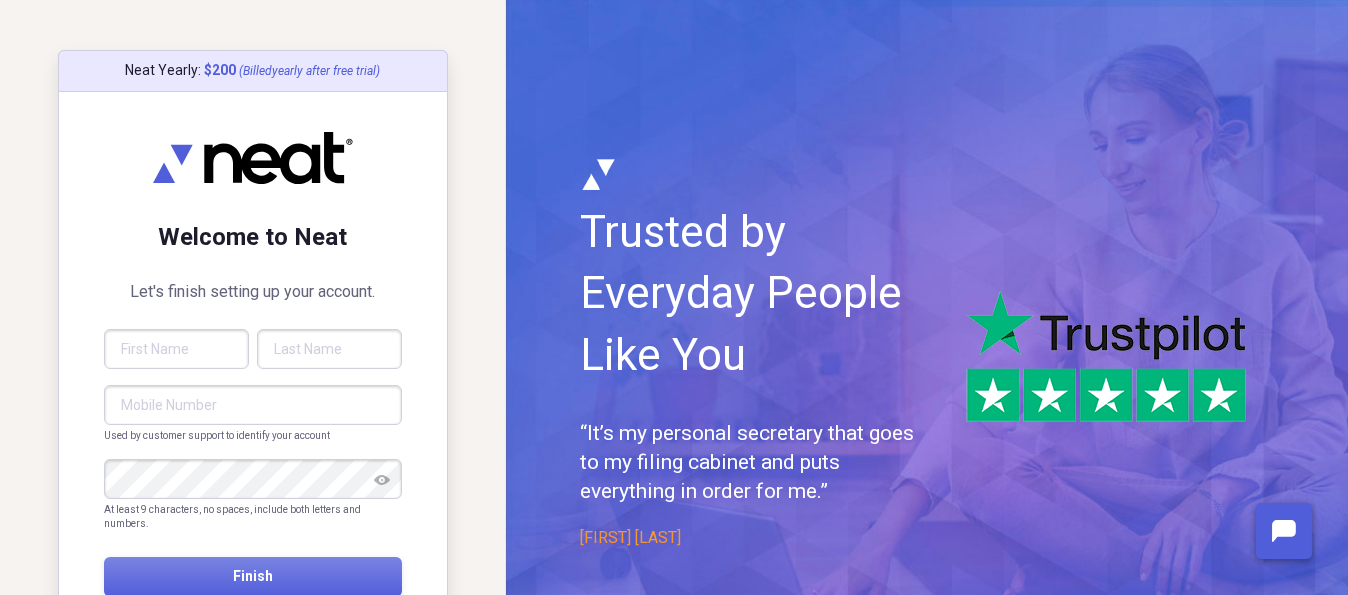 click at bounding box center (176, 349) 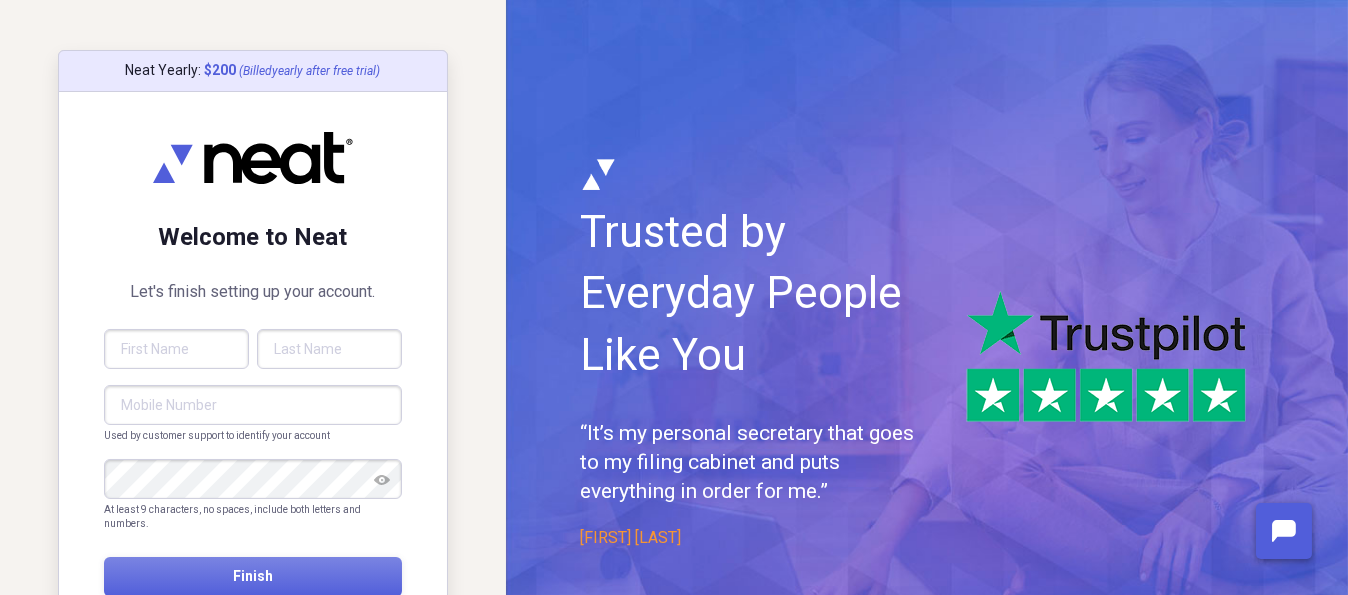 type on "Rod" 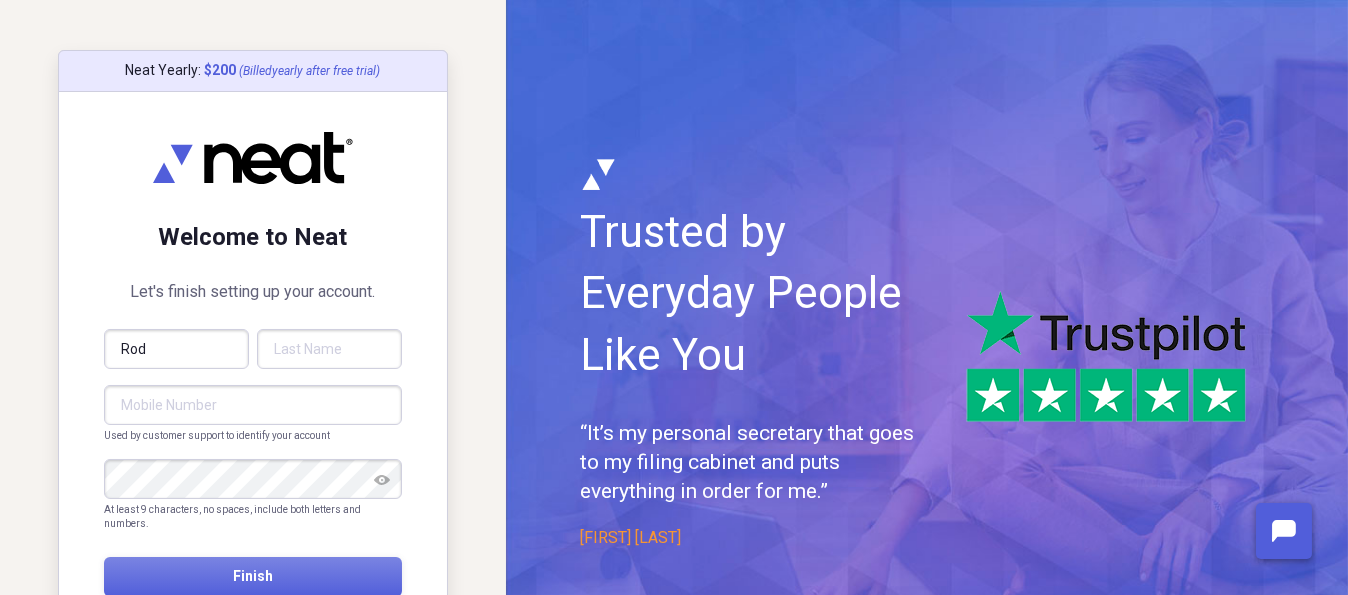 type on "Ayala" 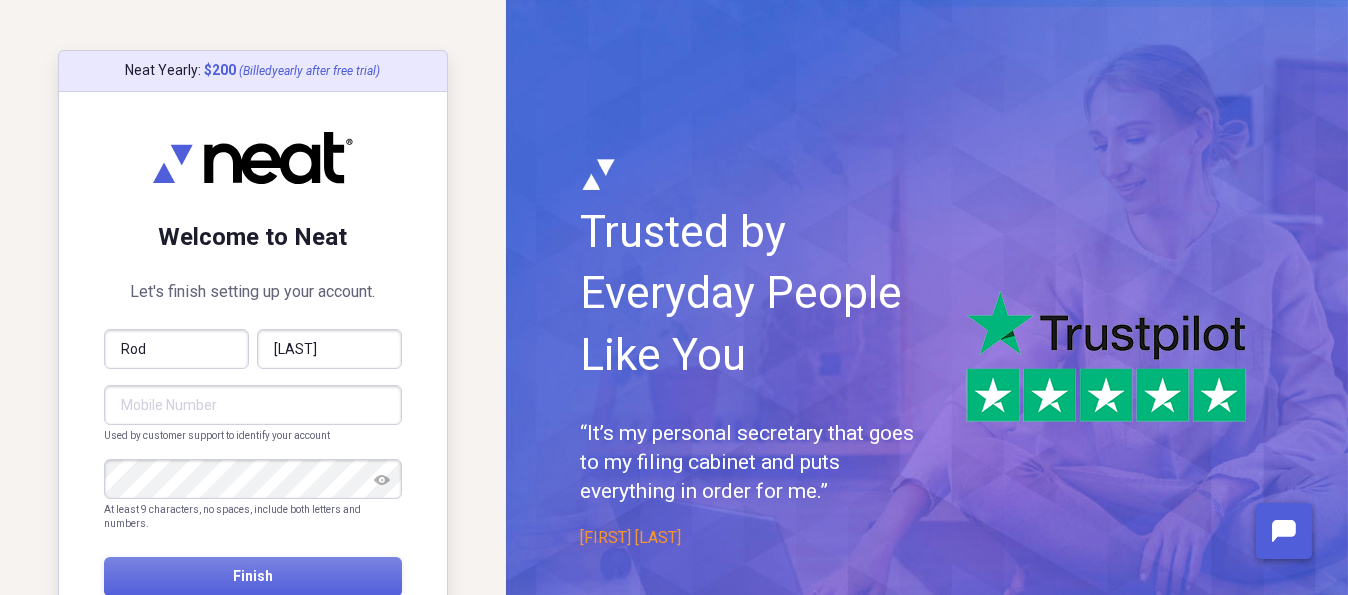 type on "(312) 792-9013" 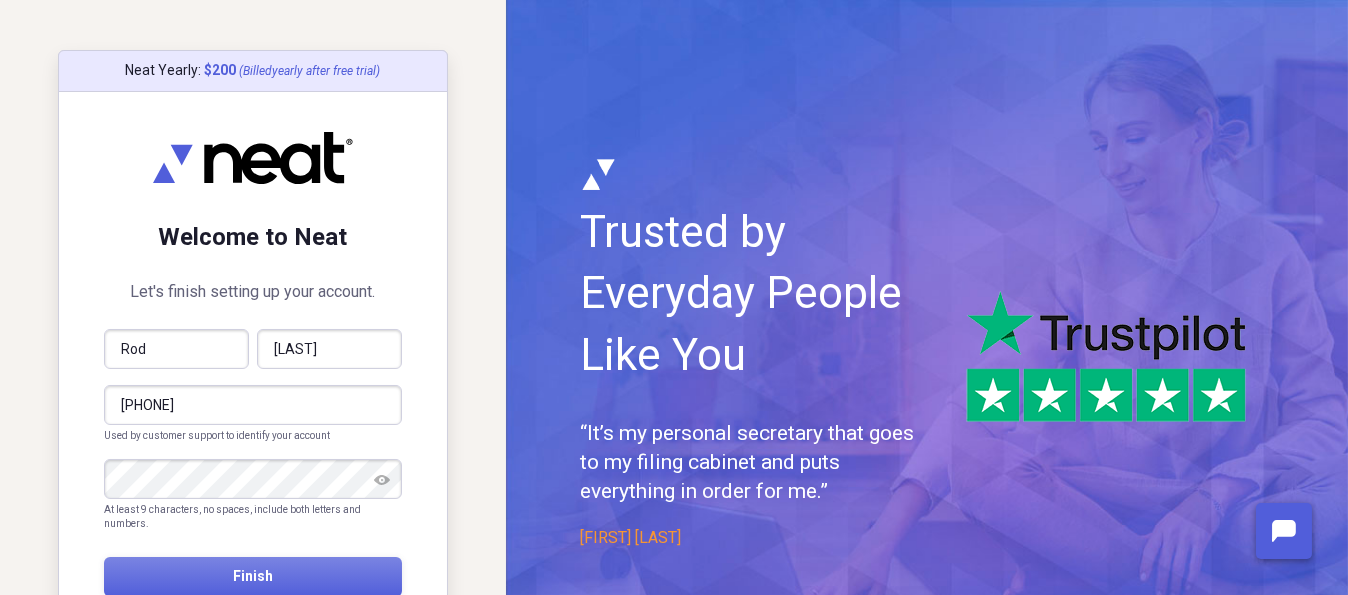 scroll, scrollTop: 72, scrollLeft: 0, axis: vertical 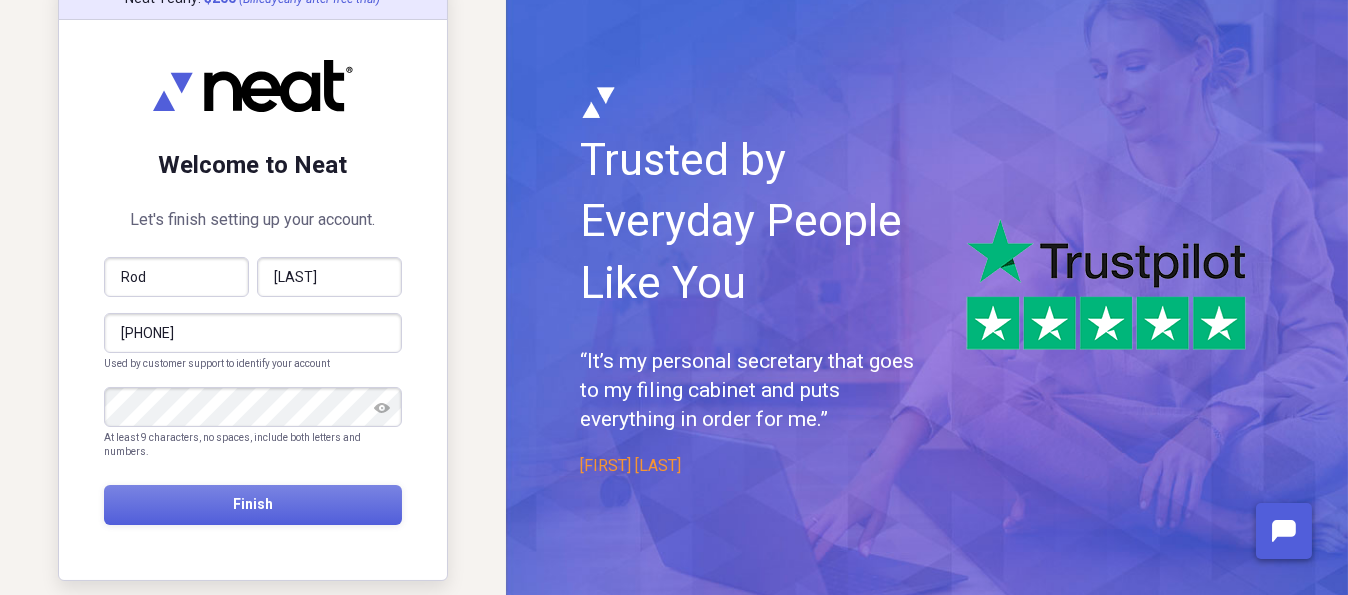 click on "Neat Yearly :   $ 200   (Billed  yearly after free trial ) Welcome to Neat Let's finish setting up your account. Rod Ayala (312) 792-9013 Used by customer support to identify your account At least 9 characters, no spaces, include both letters and numbers. Finish This site is protected by reCAPTCHA and the Google  Privacy Policy  and  Terms of Service  apply." at bounding box center [253, 269] 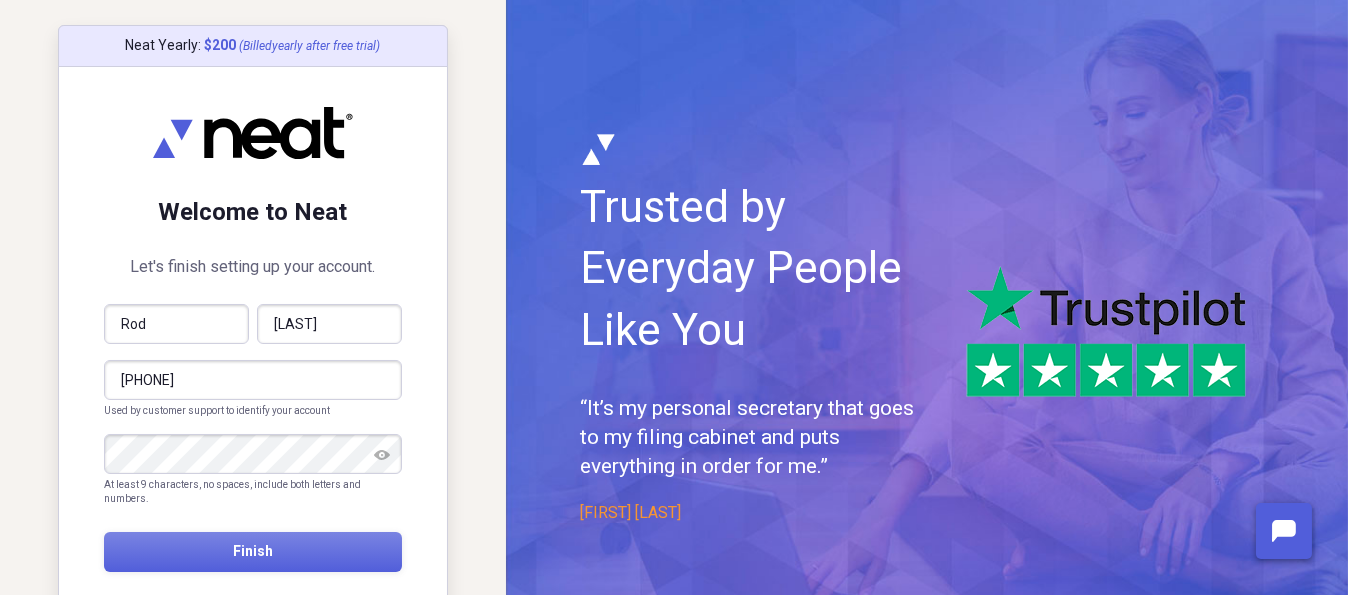 scroll, scrollTop: 0, scrollLeft: 0, axis: both 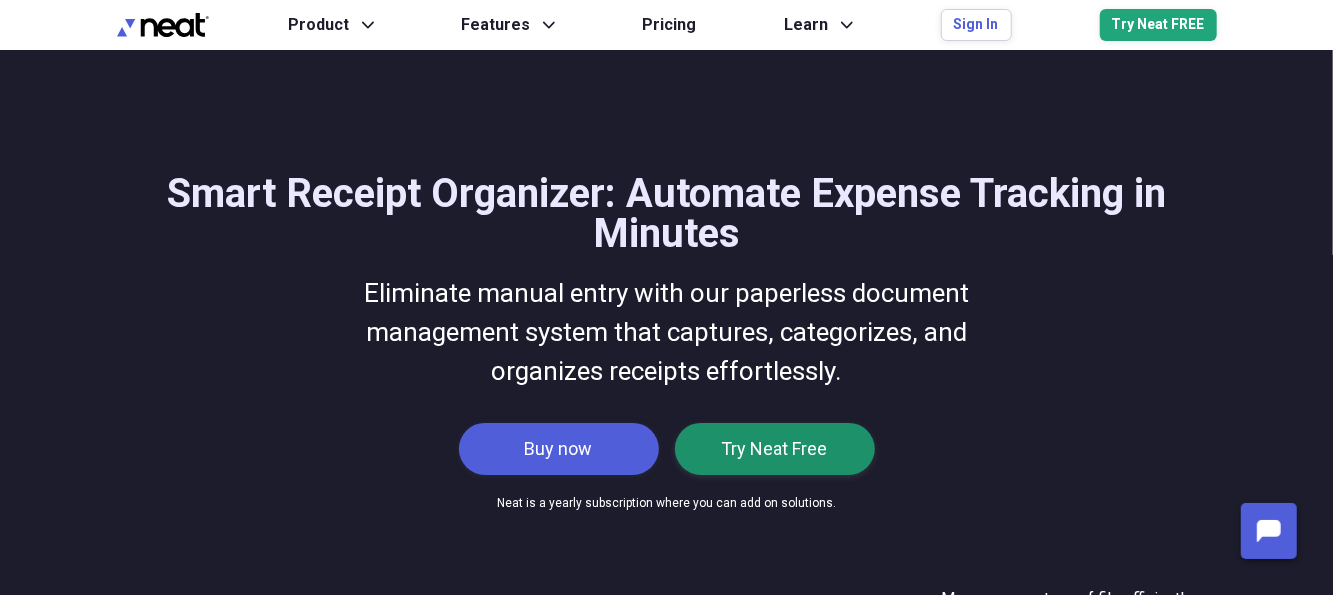 click on "Try Neat Free" at bounding box center (775, 449) 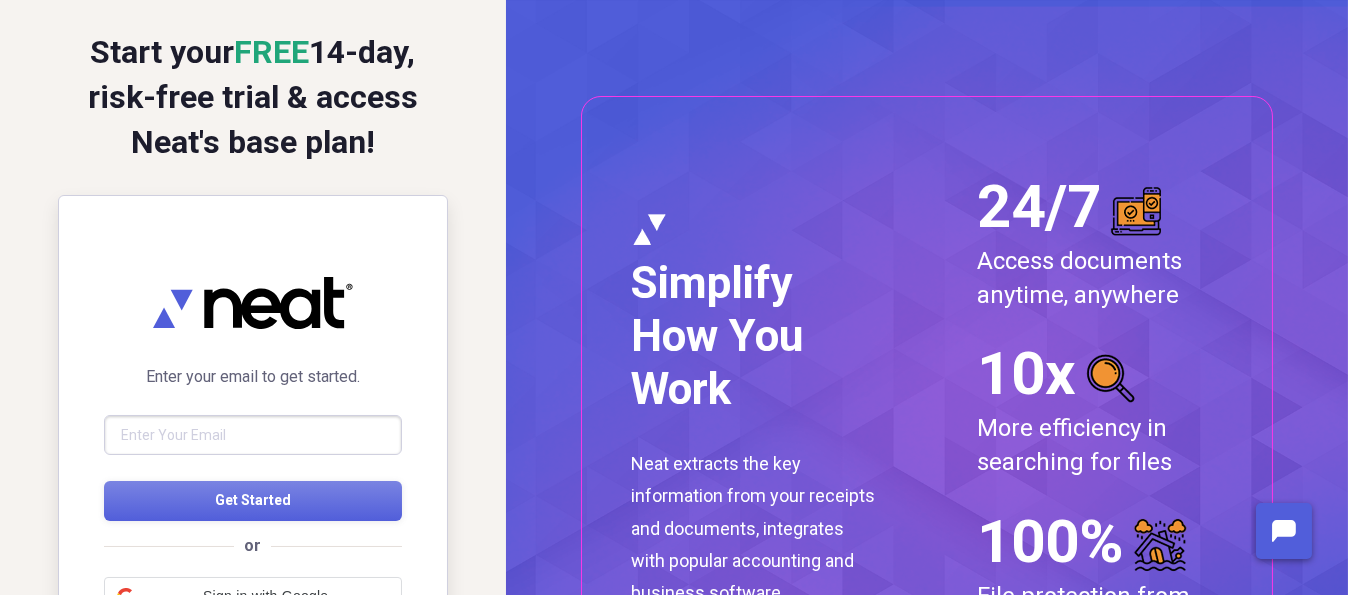 scroll, scrollTop: 0, scrollLeft: 0, axis: both 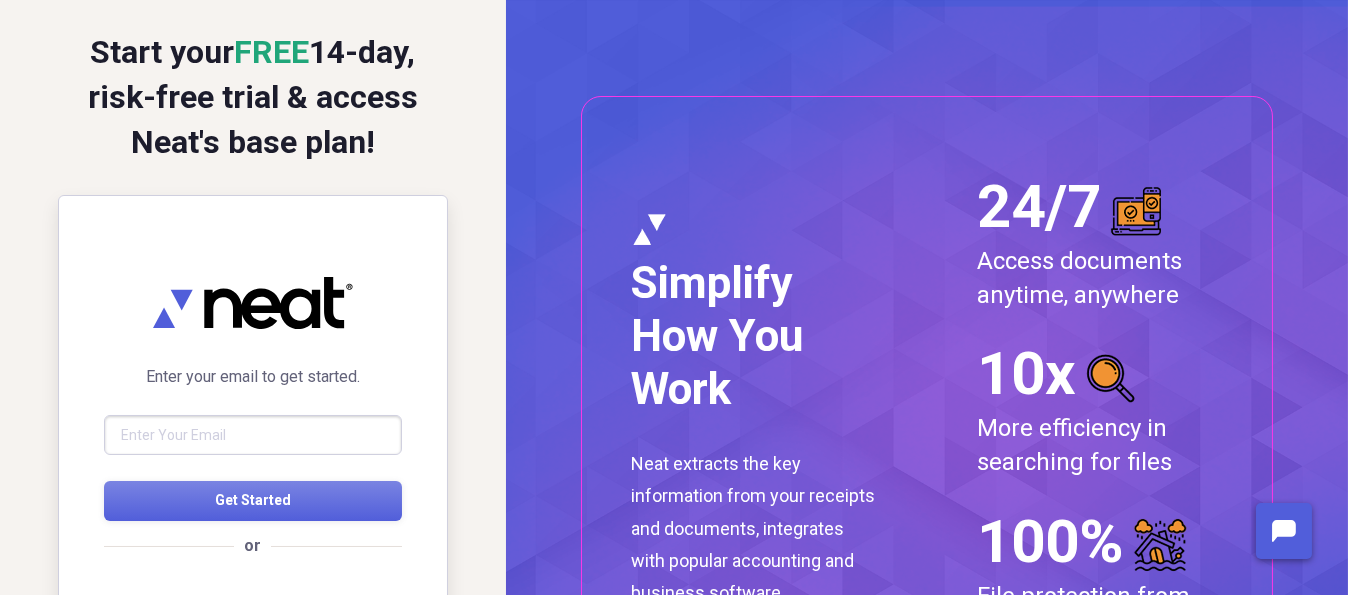 click at bounding box center [253, 435] 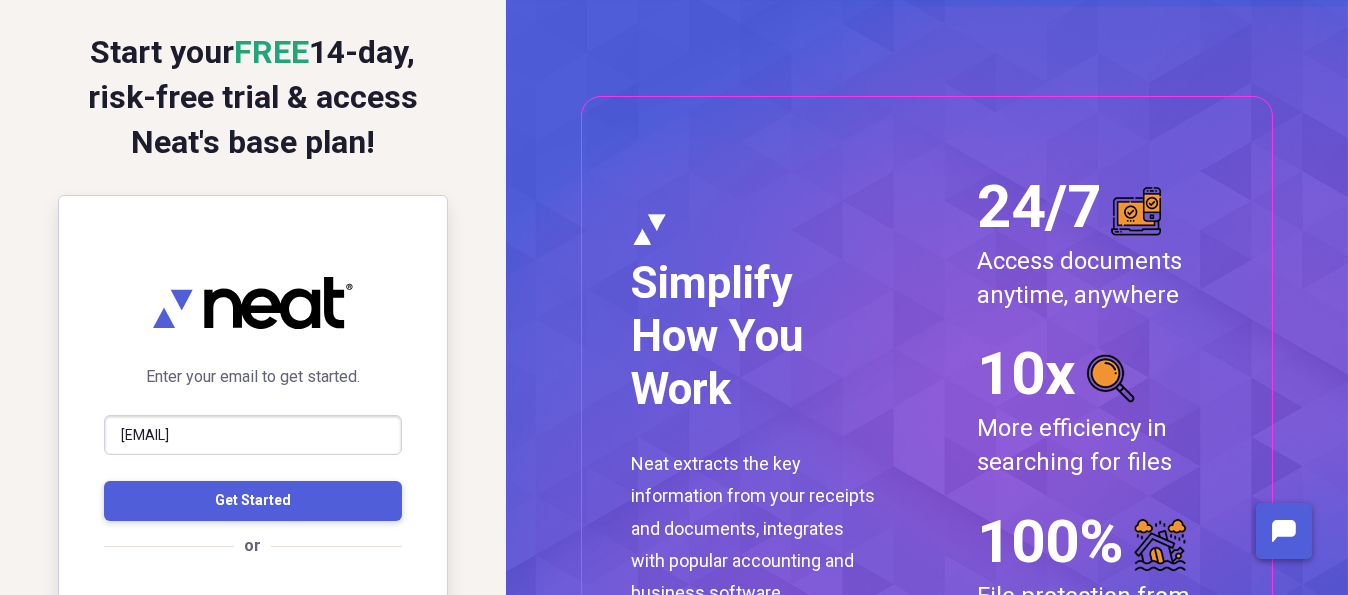 scroll, scrollTop: 173, scrollLeft: 0, axis: vertical 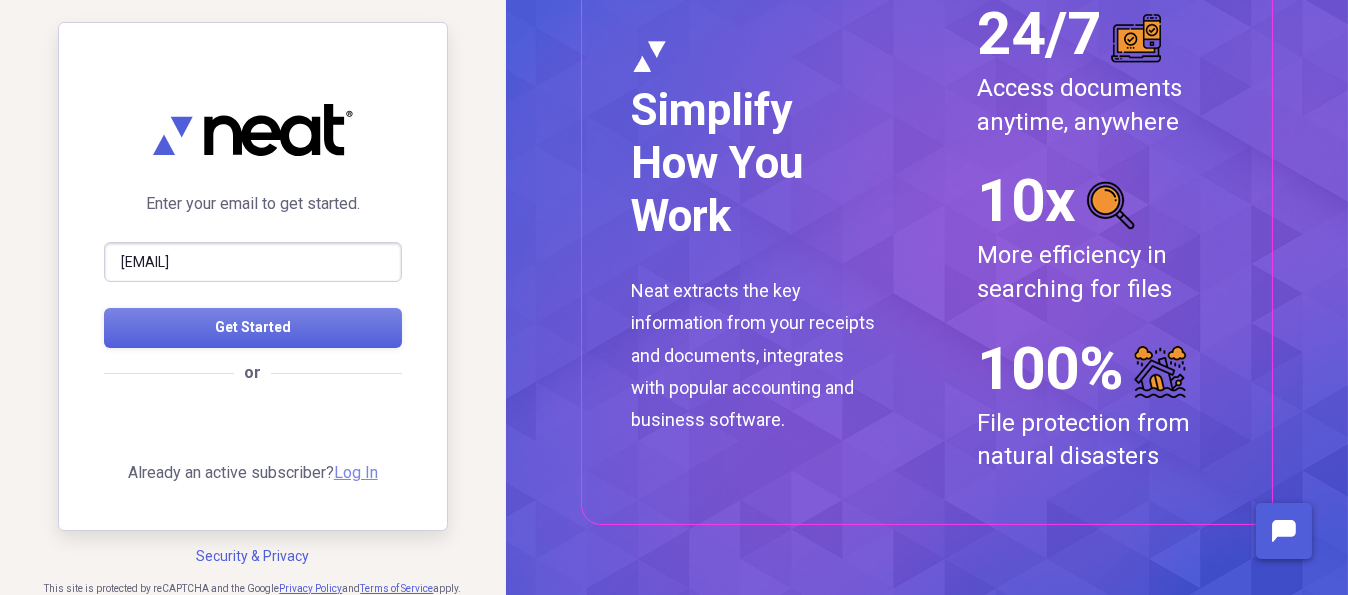 type on "rod.ayala@outlook.com" 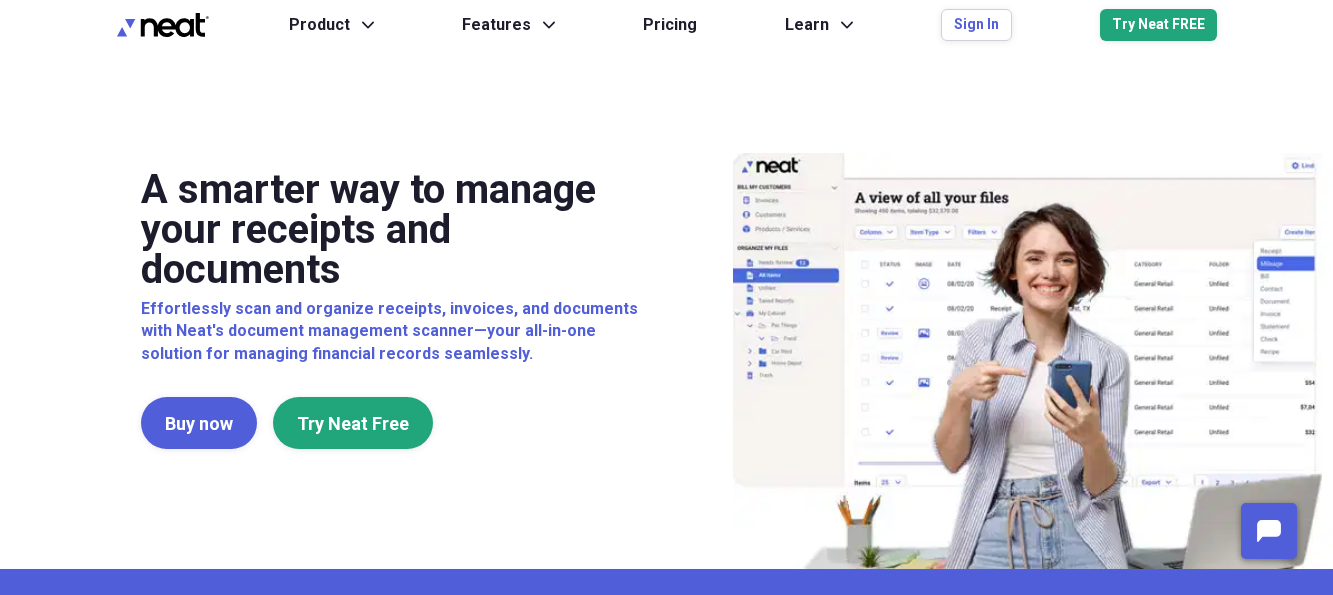 scroll, scrollTop: 0, scrollLeft: 0, axis: both 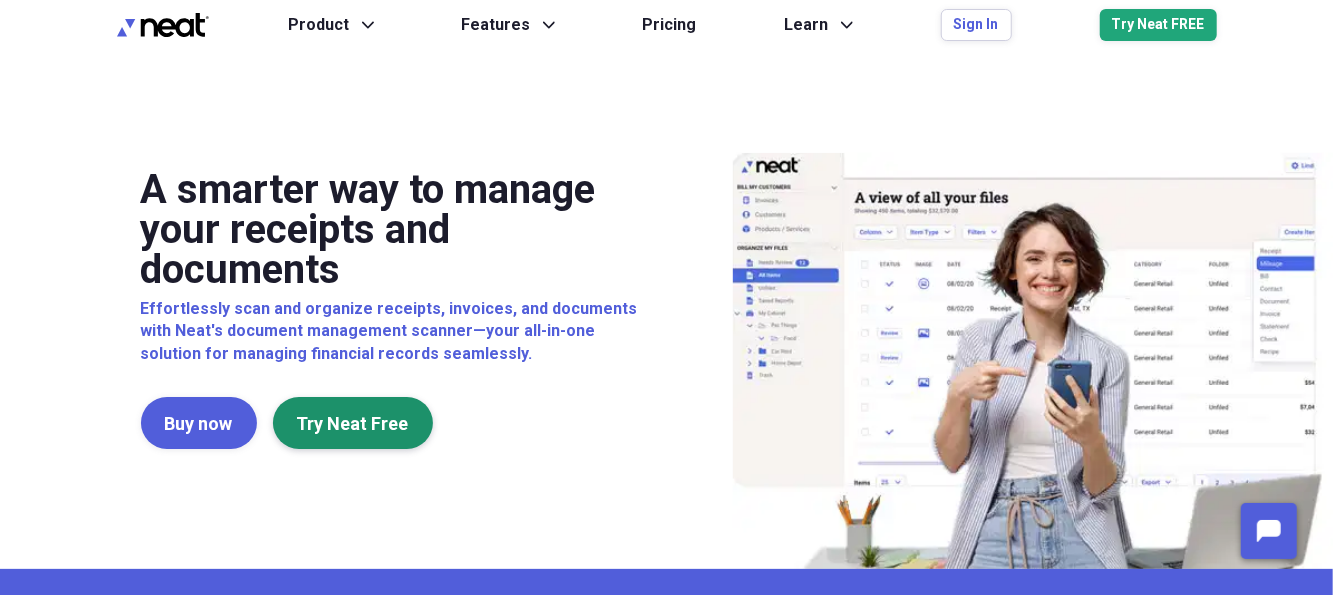 click on "Try Neat Free" at bounding box center [353, 423] 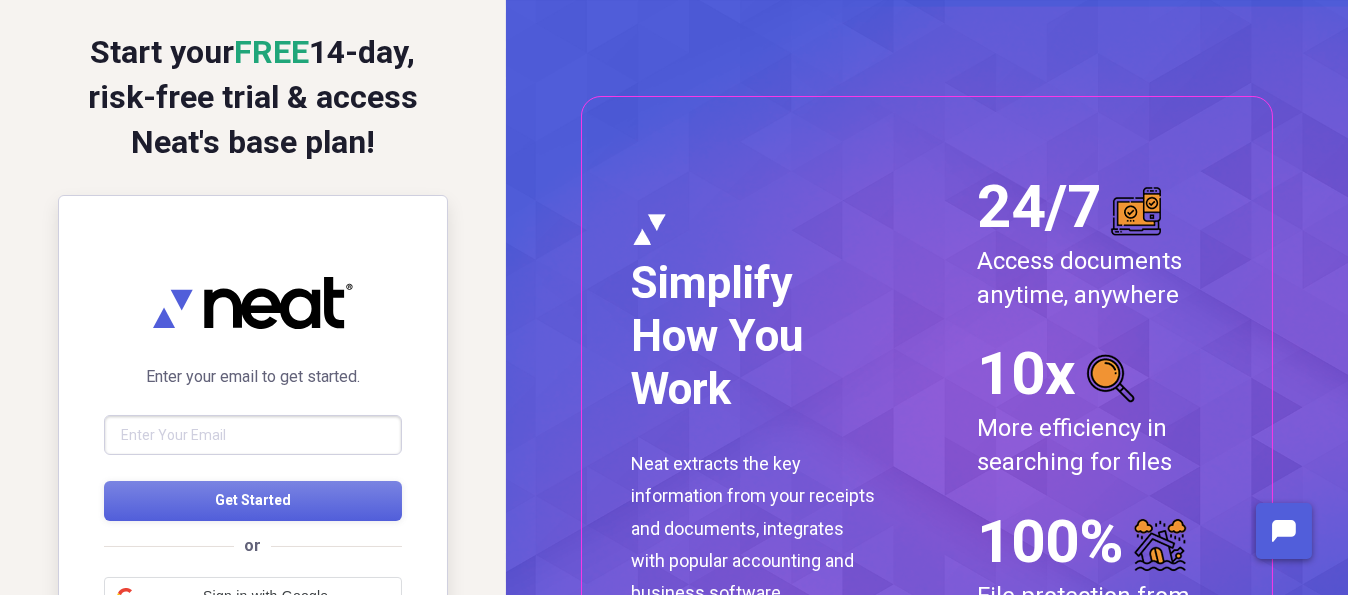 scroll, scrollTop: 0, scrollLeft: 0, axis: both 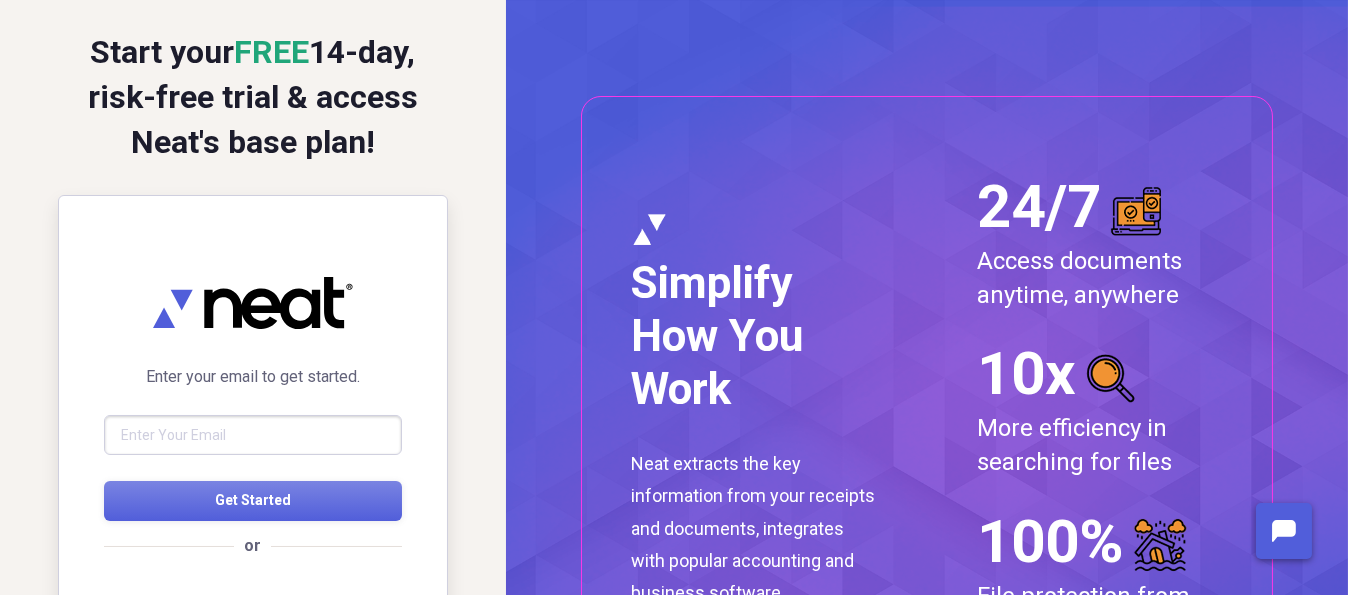 click at bounding box center [253, 435] 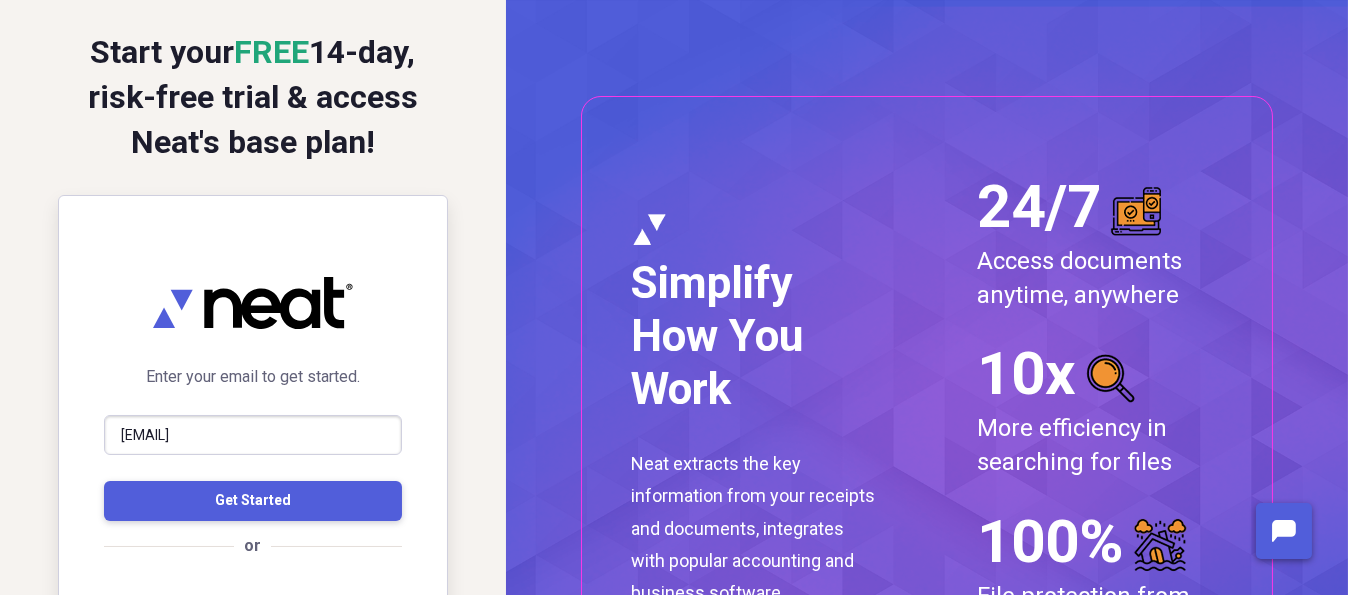 type on "[EMAIL]" 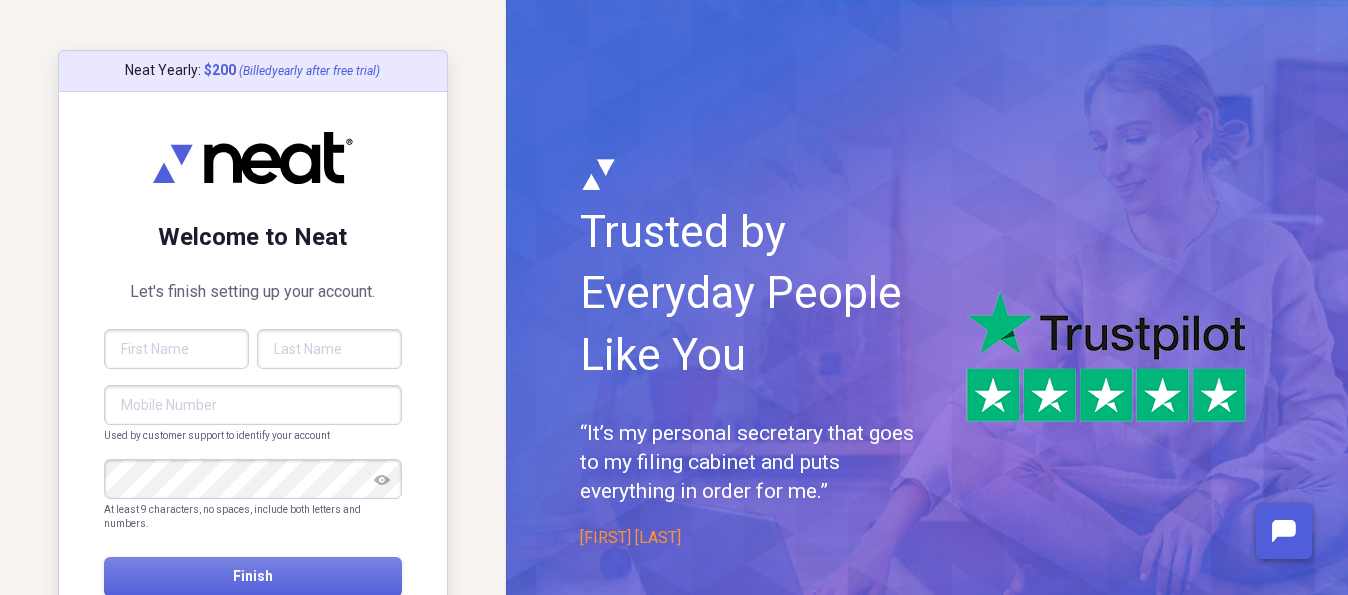 click at bounding box center (176, 349) 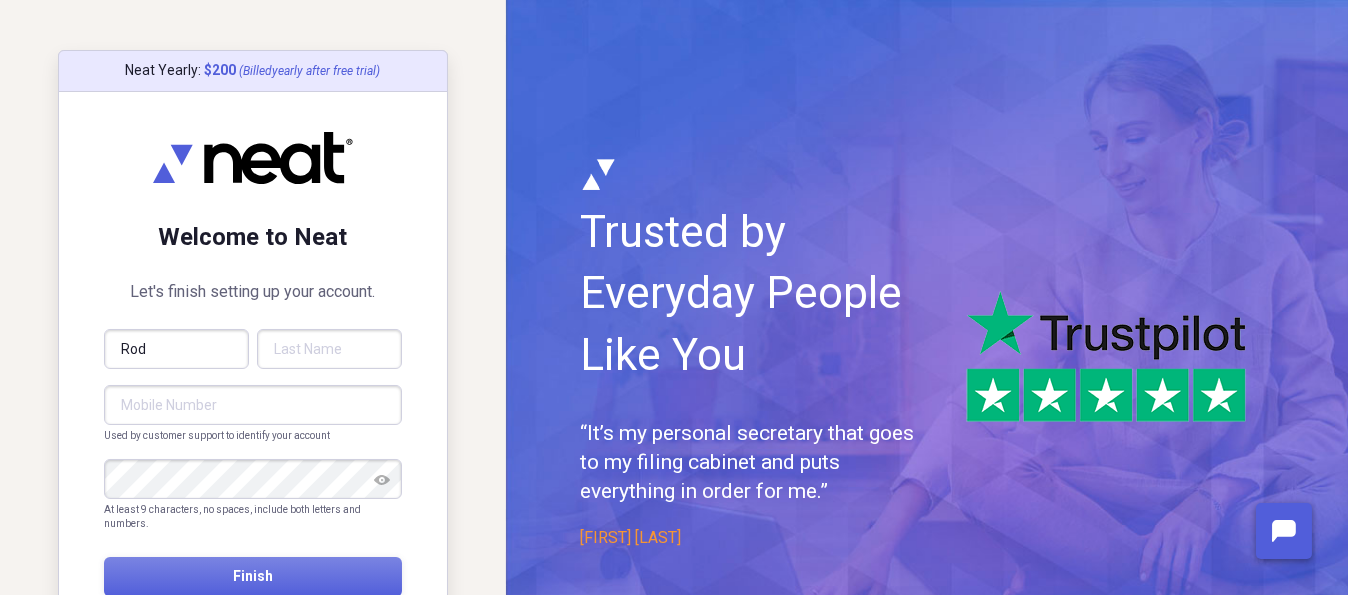type on "Ayala" 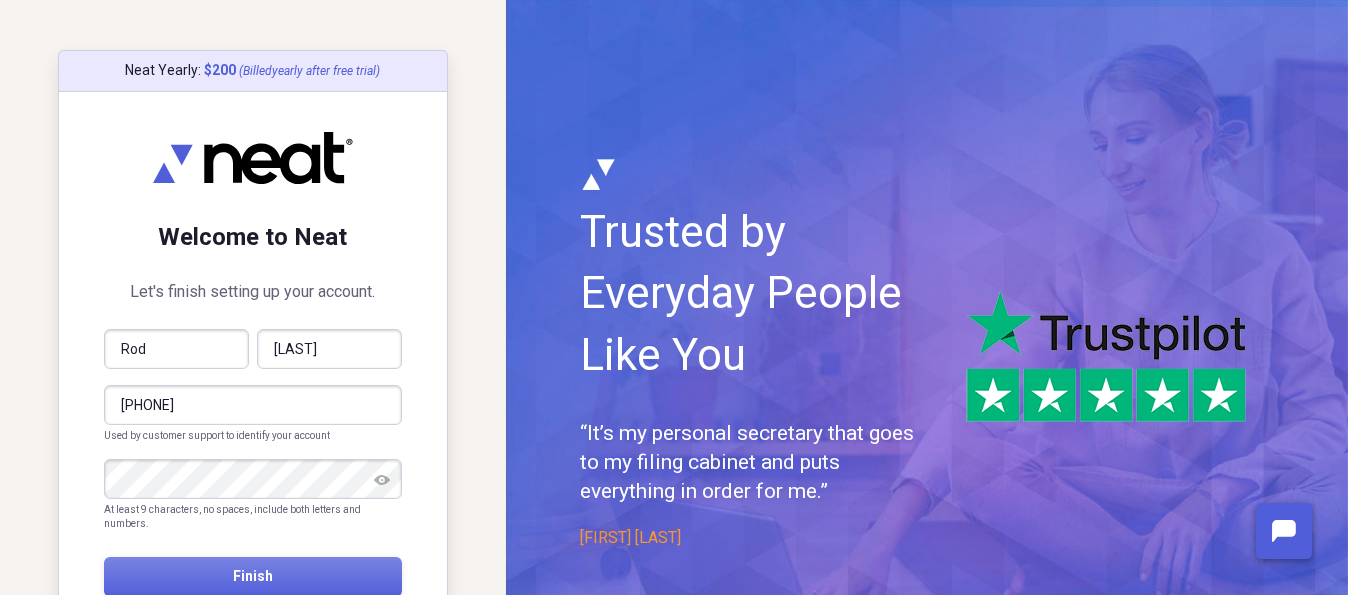 drag, startPoint x: 0, startPoint y: 347, endPoint x: 0, endPoint y: 333, distance: 14 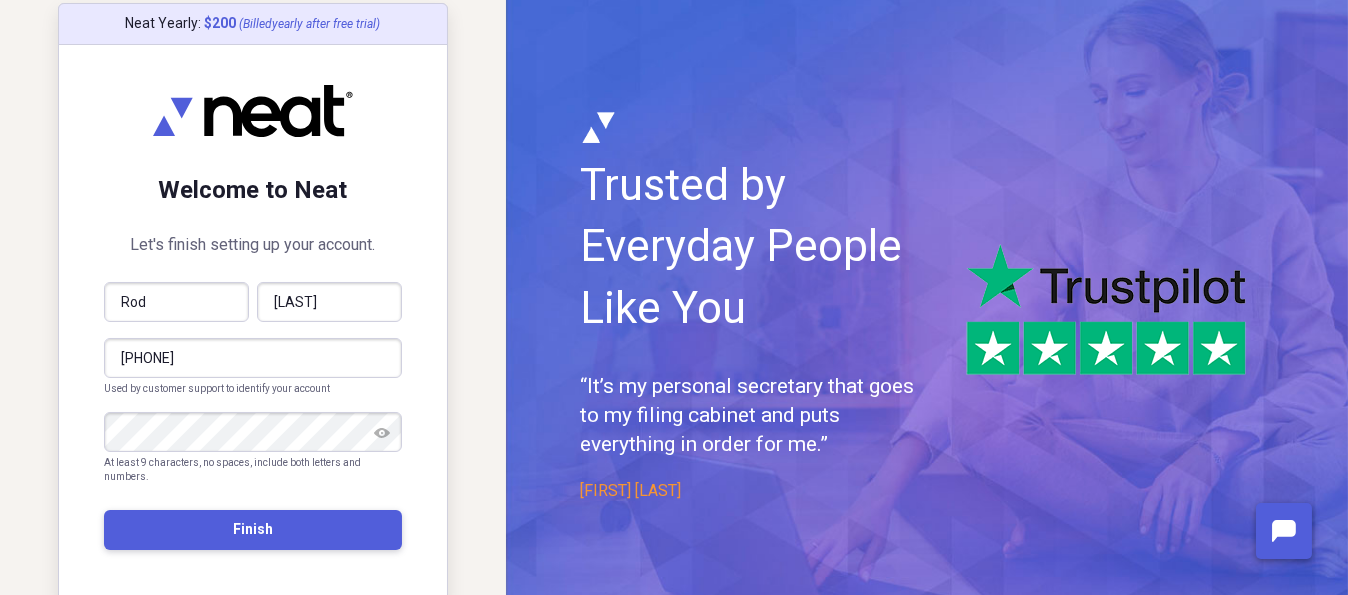 scroll, scrollTop: 72, scrollLeft: 0, axis: vertical 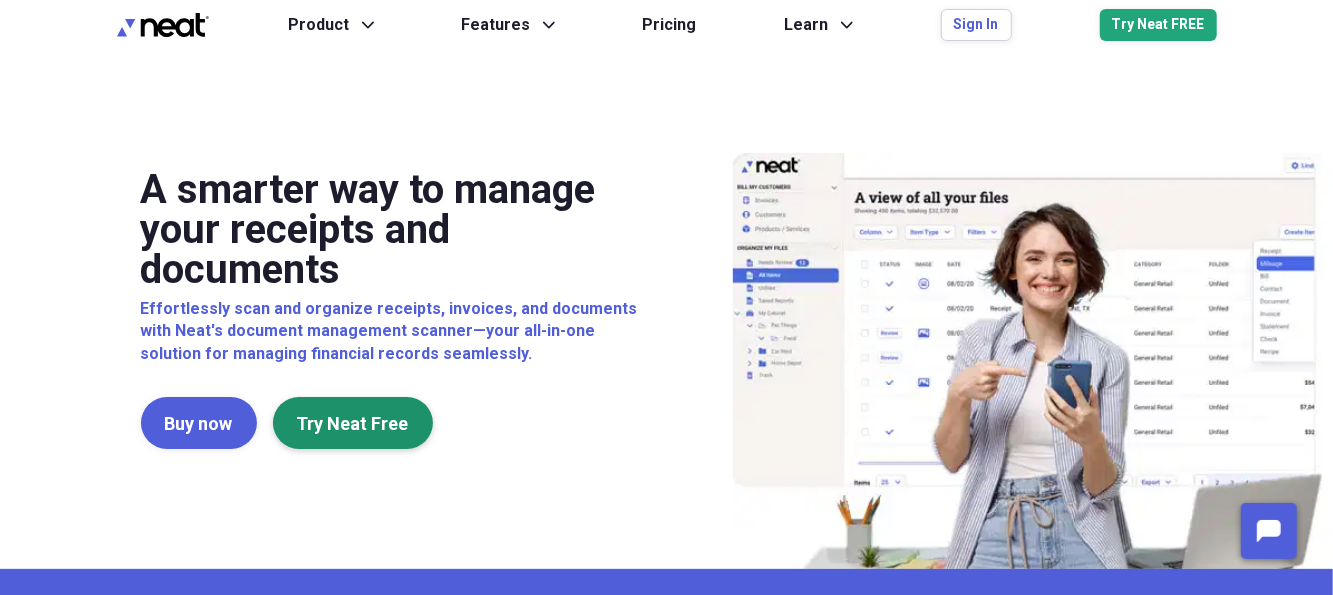 click on "Try Neat Free" at bounding box center [353, 423] 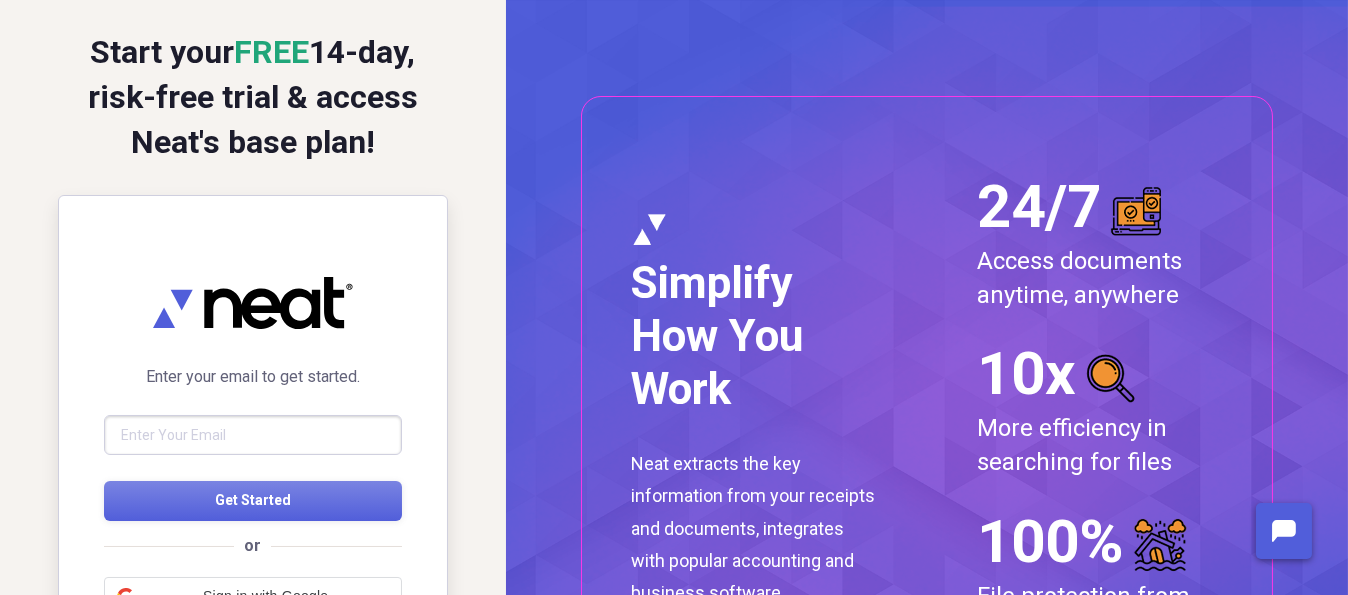 scroll, scrollTop: 0, scrollLeft: 0, axis: both 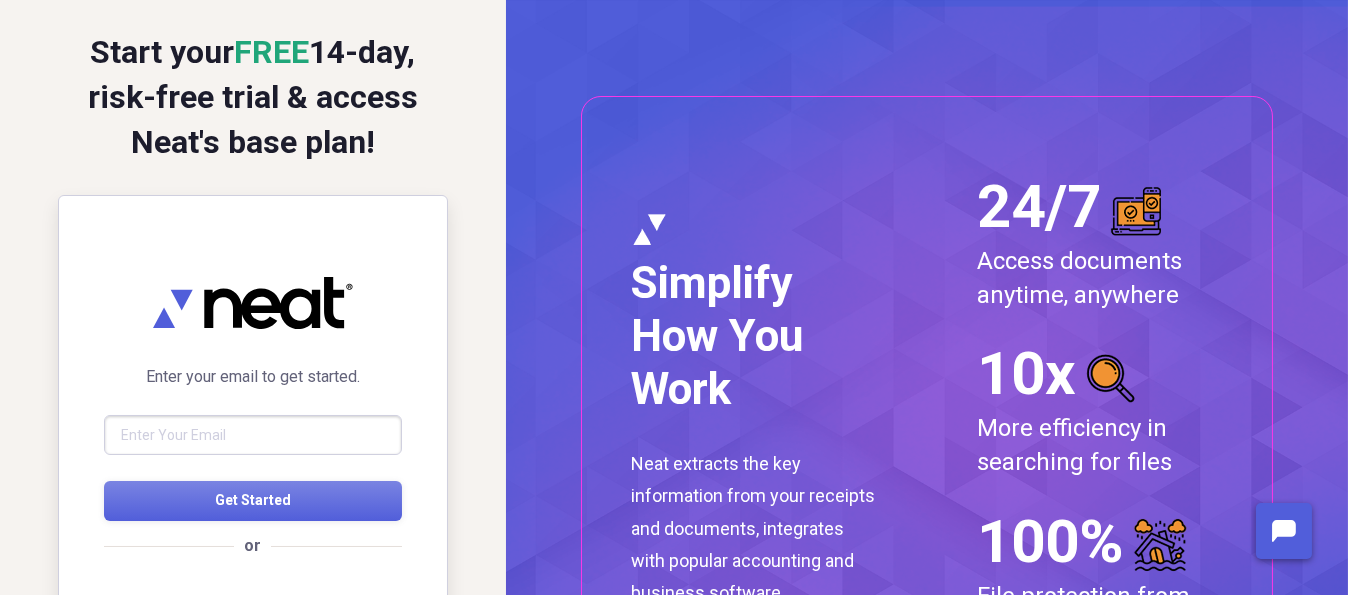 click at bounding box center (253, 435) 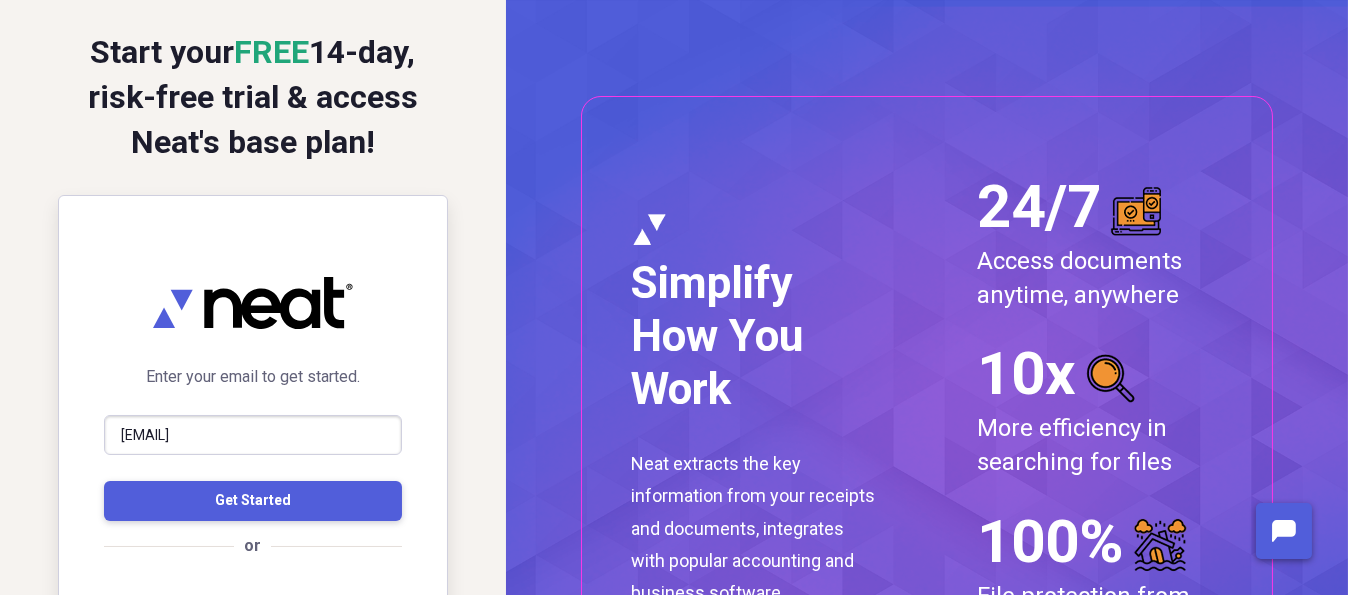 type on "ayala@usa.com" 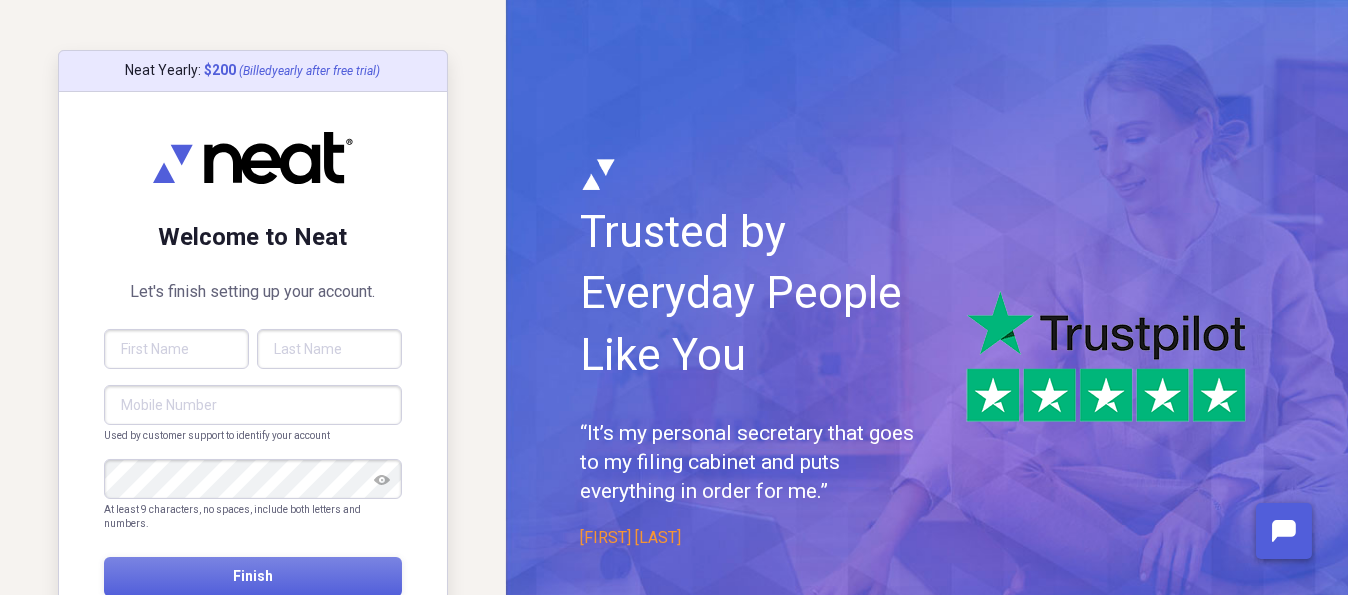 click at bounding box center [176, 349] 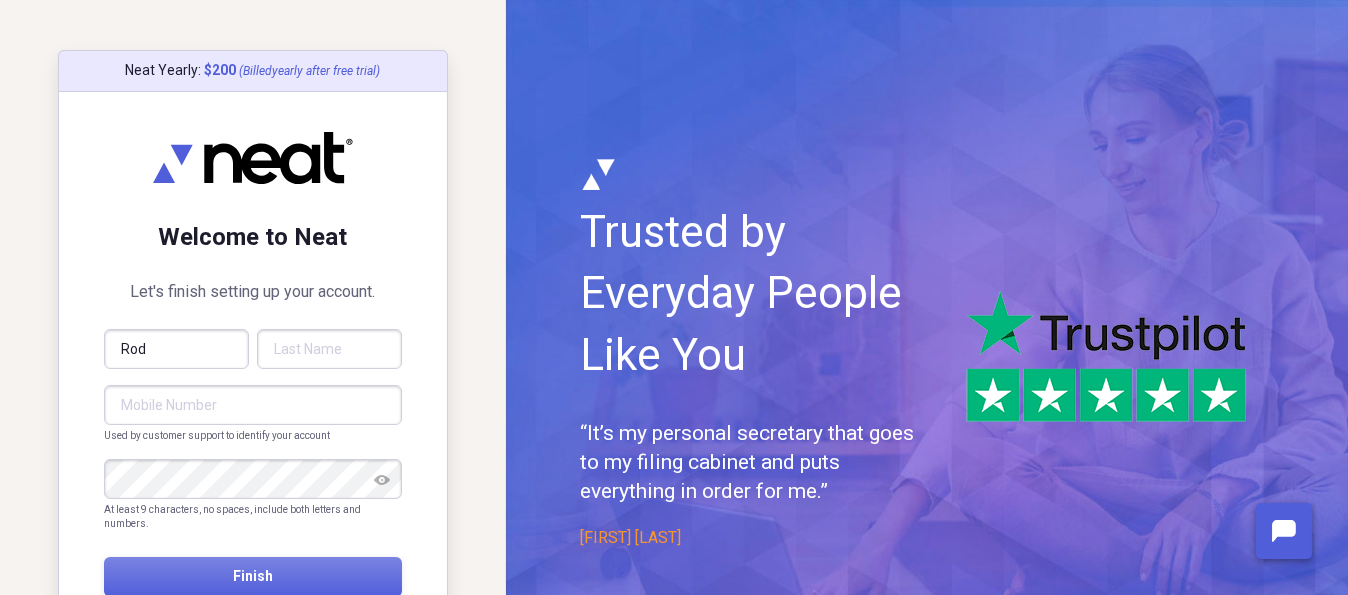 type on "Ayala" 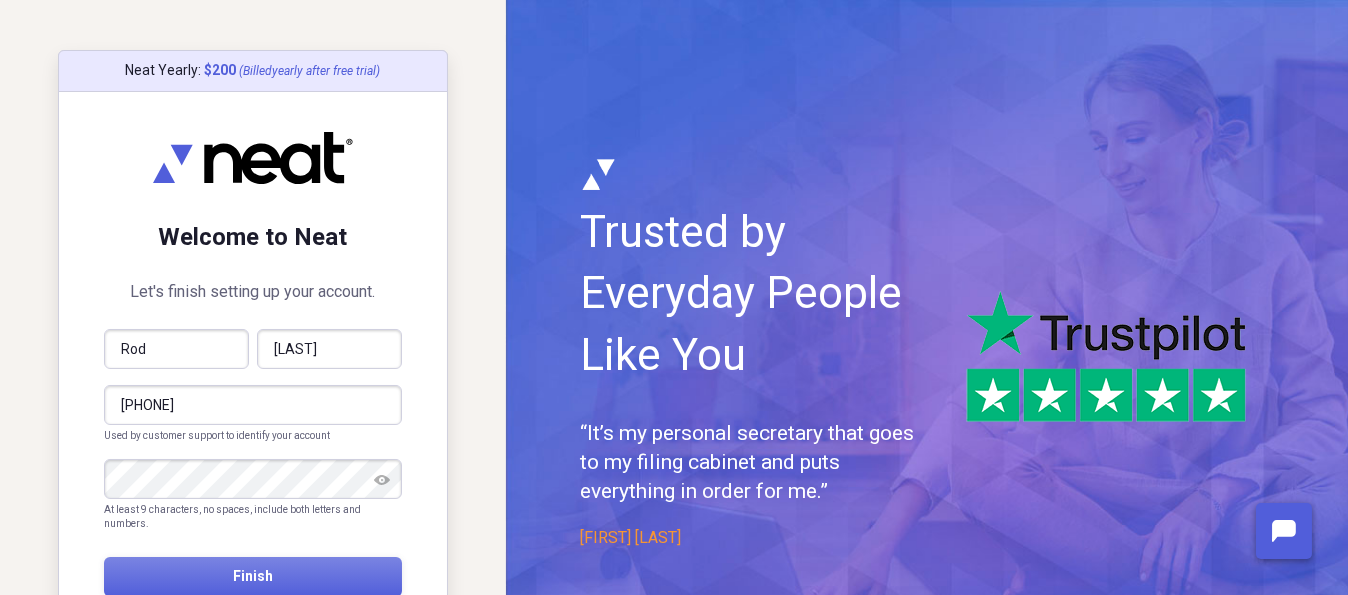 drag, startPoint x: 244, startPoint y: 408, endPoint x: 0, endPoint y: 355, distance: 249.6898 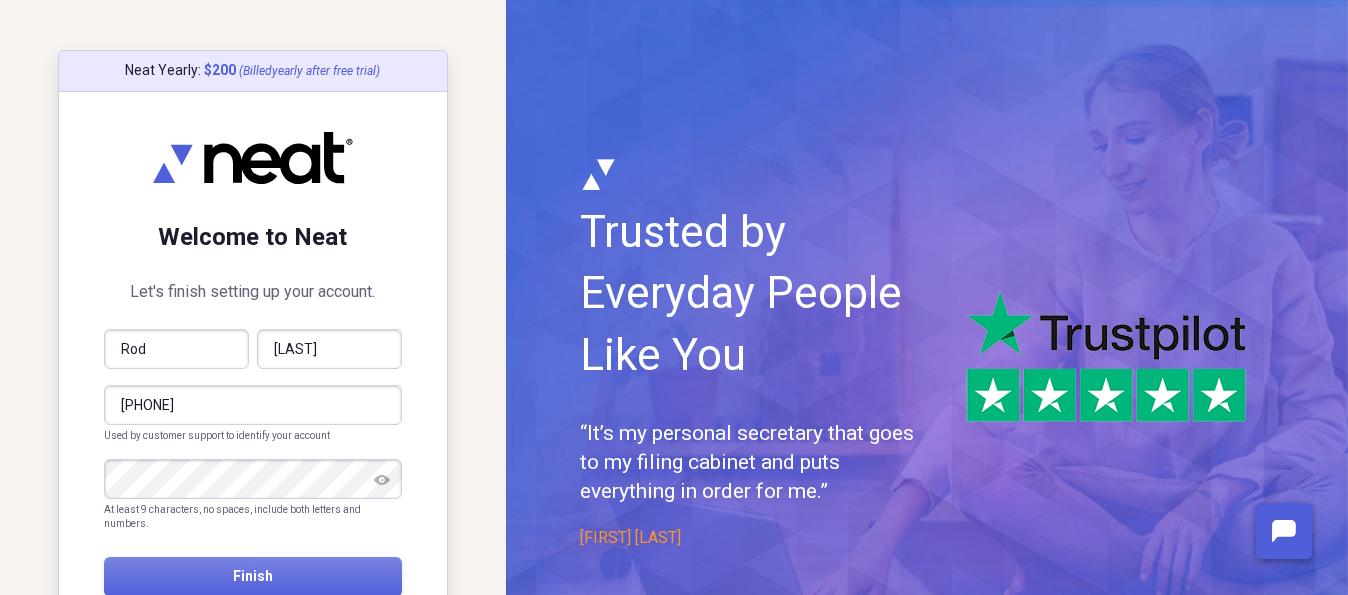 type on "(773) 819-5670" 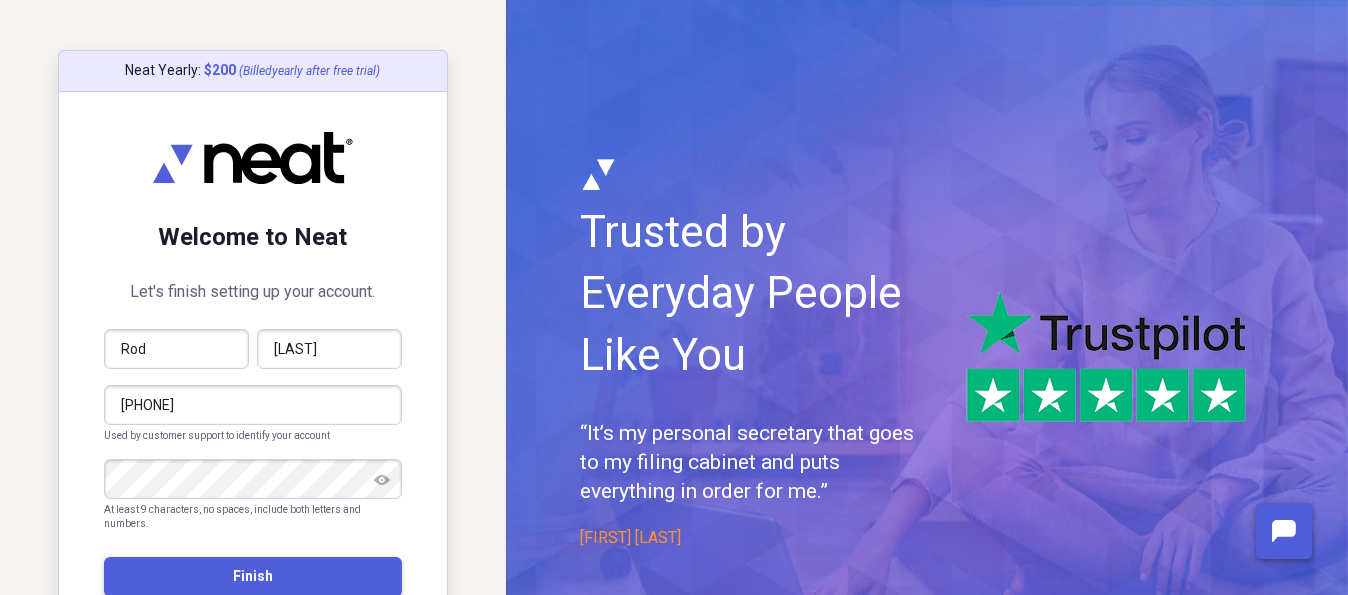 click on "Finish" at bounding box center [253, 576] 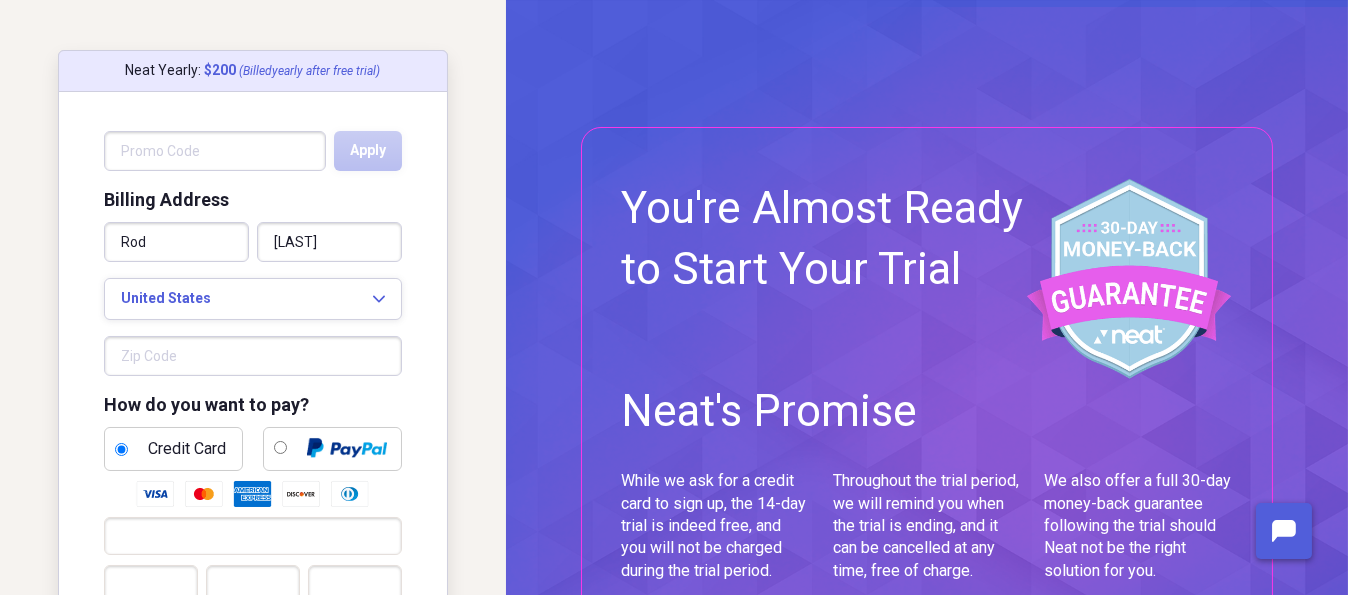 scroll, scrollTop: 0, scrollLeft: 0, axis: both 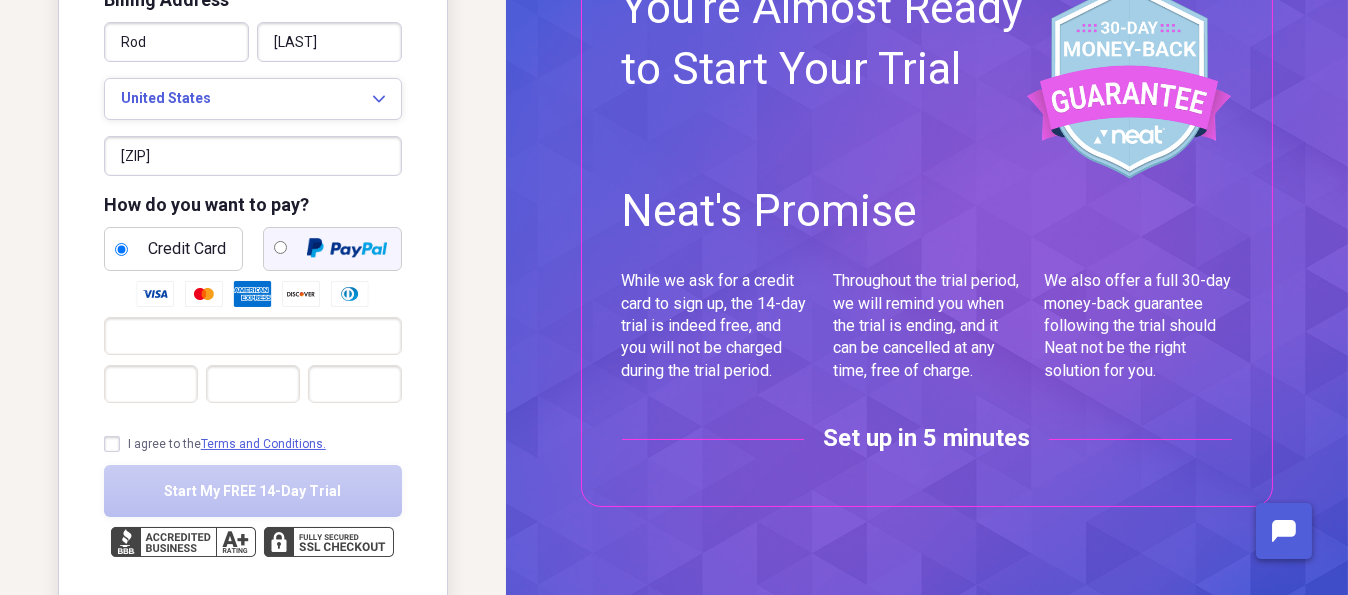 click at bounding box center [330, 248] 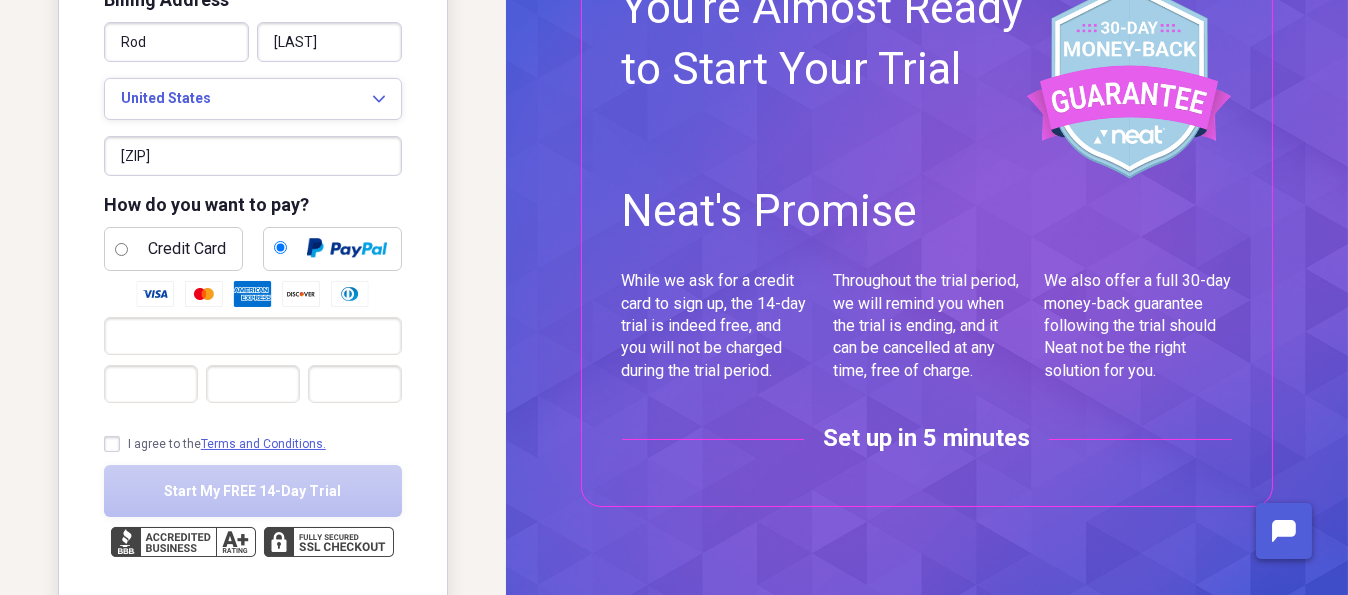 scroll, scrollTop: 118, scrollLeft: 0, axis: vertical 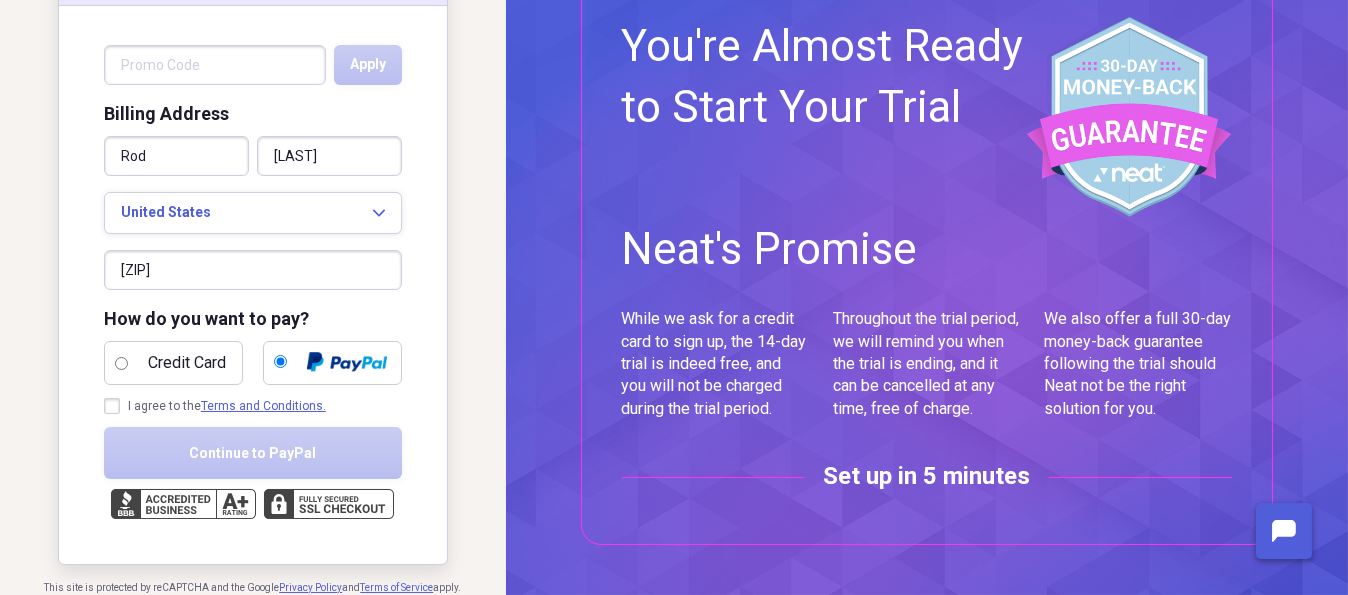 click on "I agree to the  Terms and Conditions." at bounding box center [215, 406] 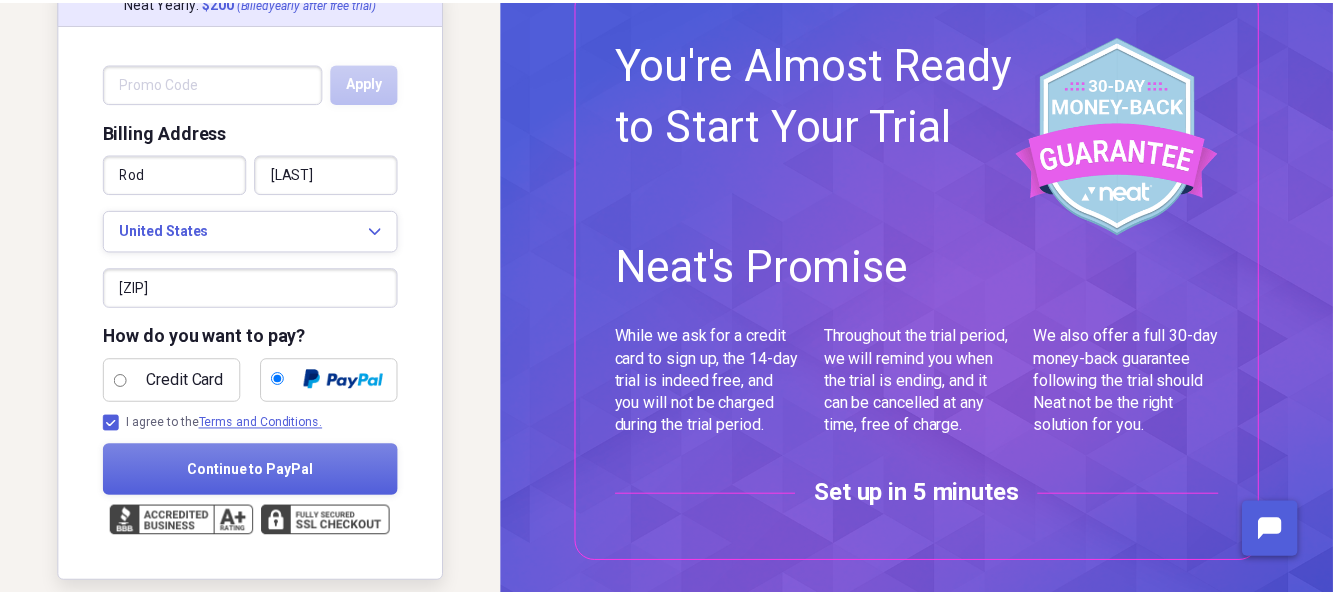 scroll, scrollTop: 100, scrollLeft: 0, axis: vertical 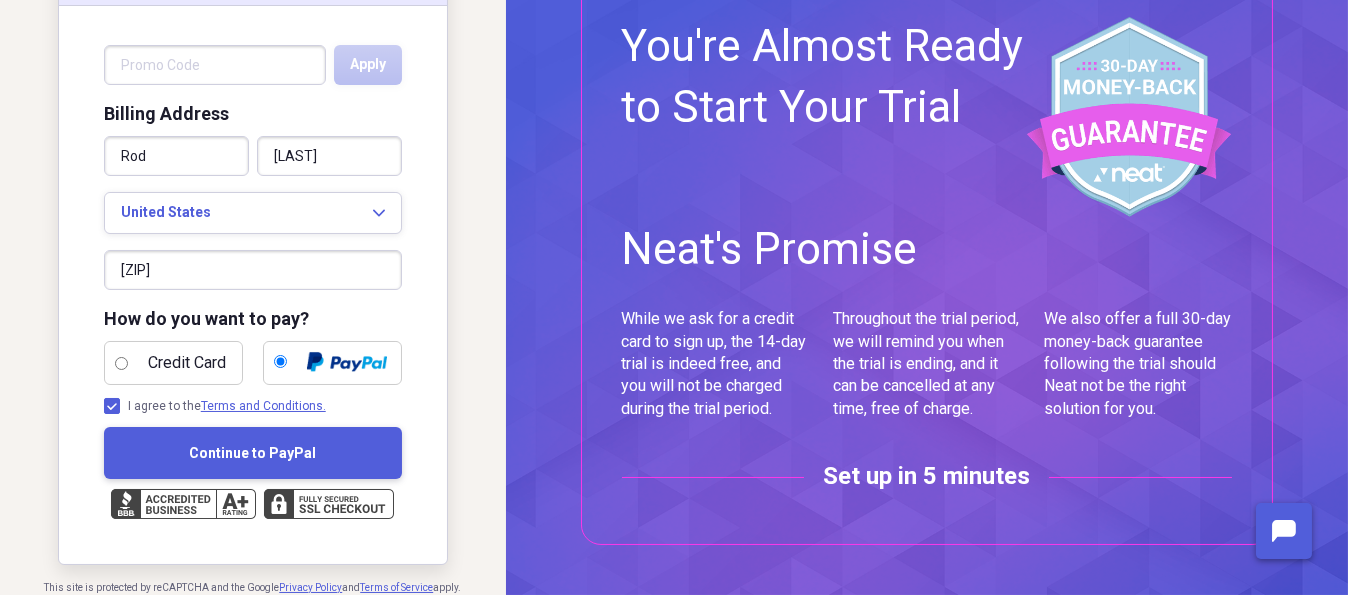 click on "Continue to PayPal" at bounding box center [252, 453] 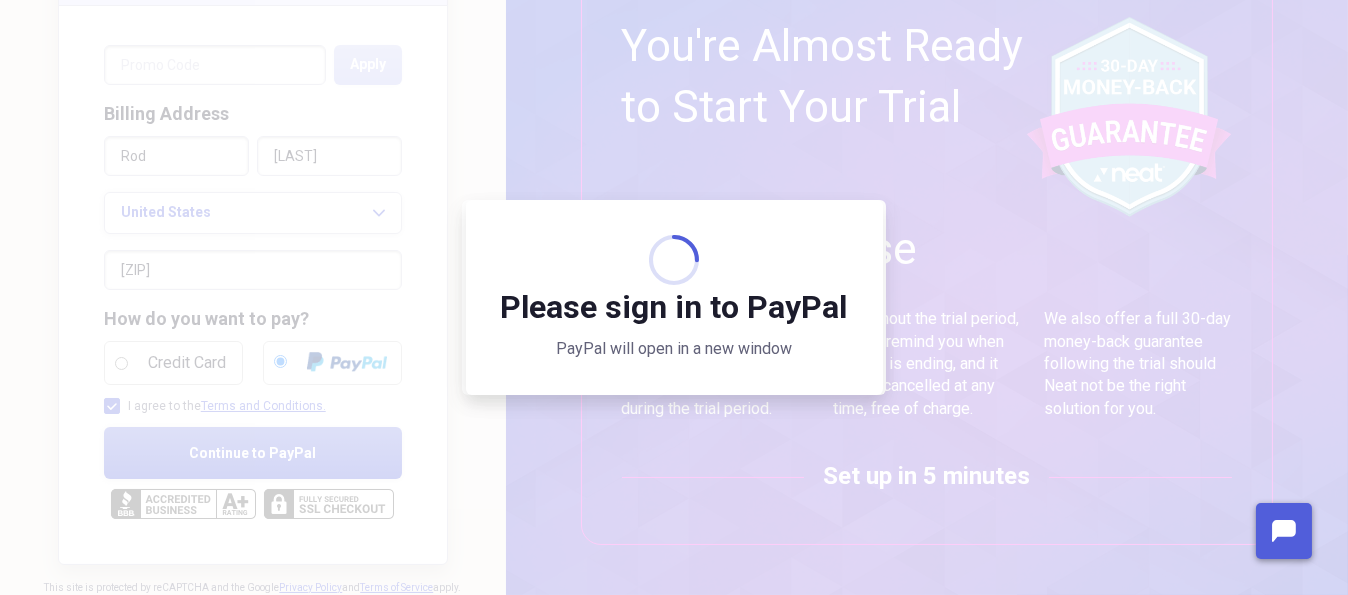click on "Please sign in to PayPal PayPal will open in a new window" at bounding box center [674, 297] 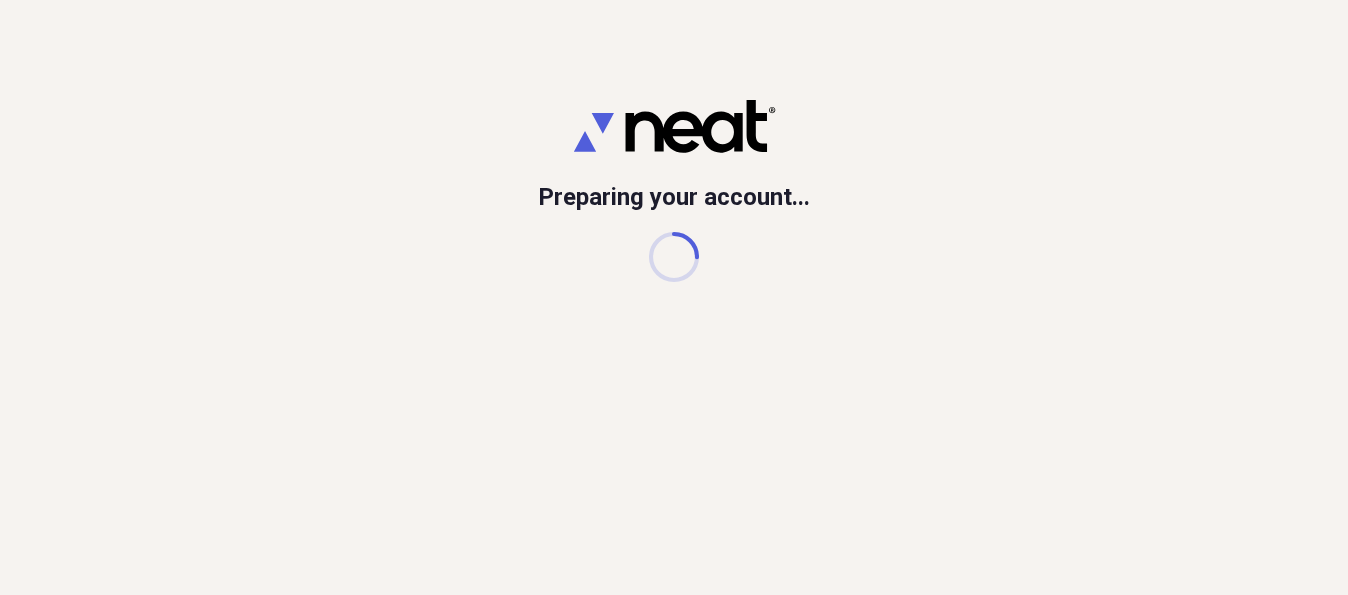 scroll, scrollTop: 0, scrollLeft: 0, axis: both 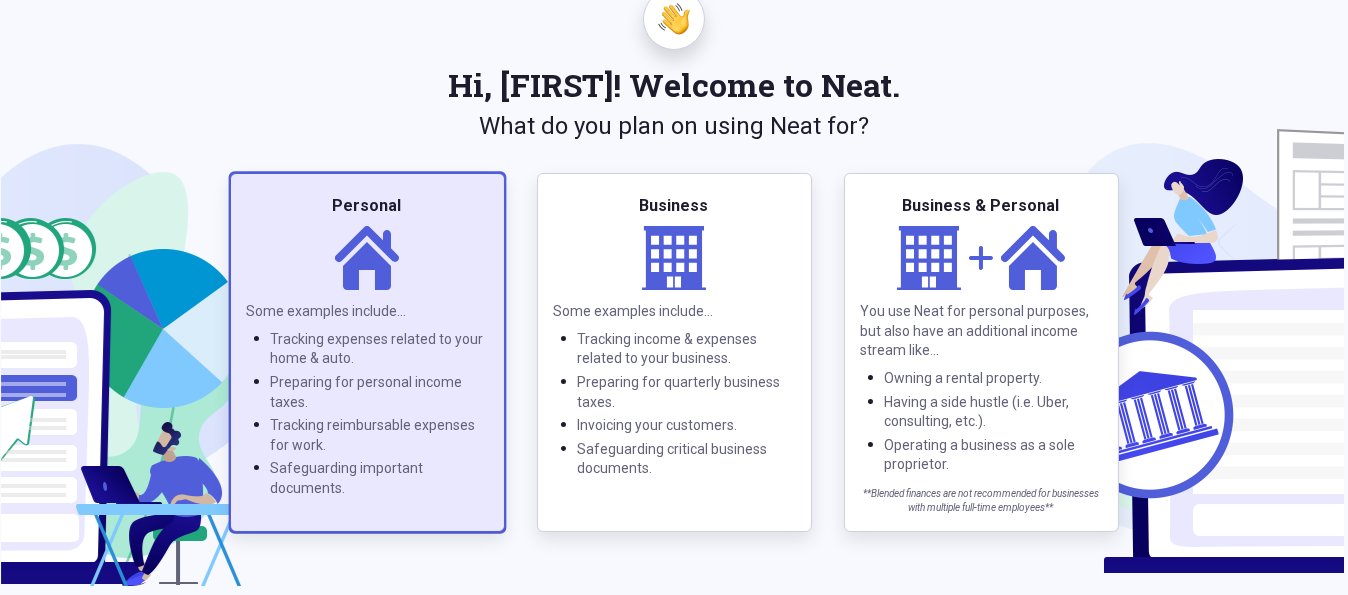 click on "Personal" at bounding box center (367, 206) 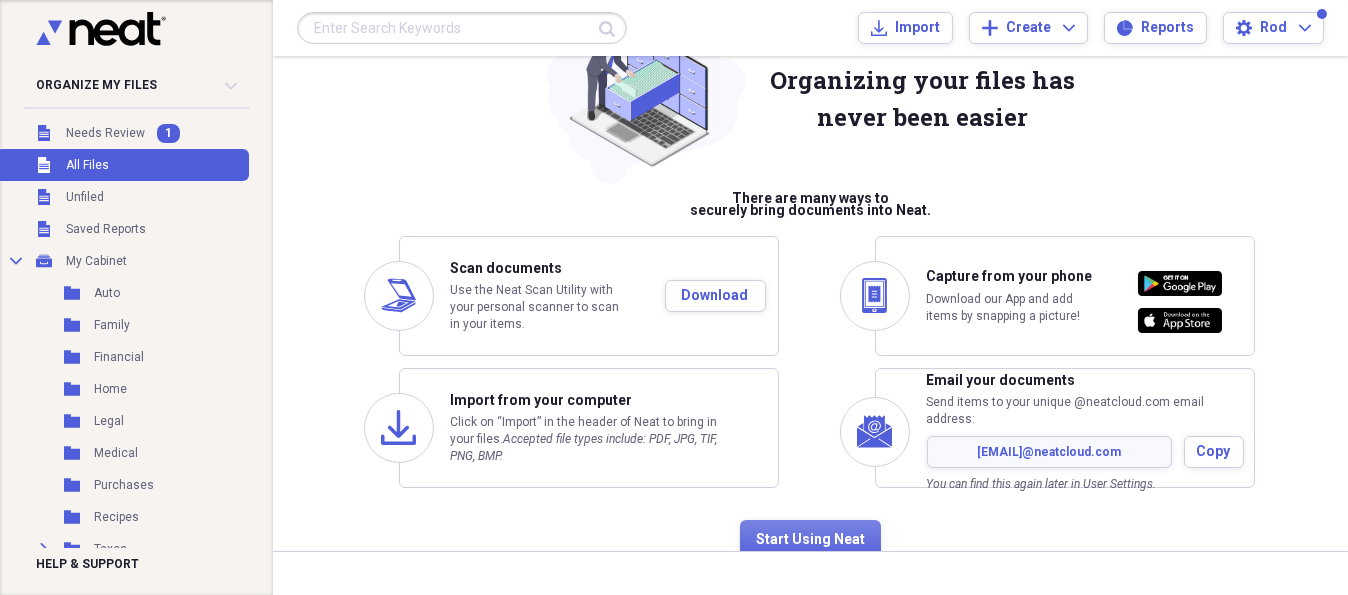 scroll, scrollTop: 120, scrollLeft: 0, axis: vertical 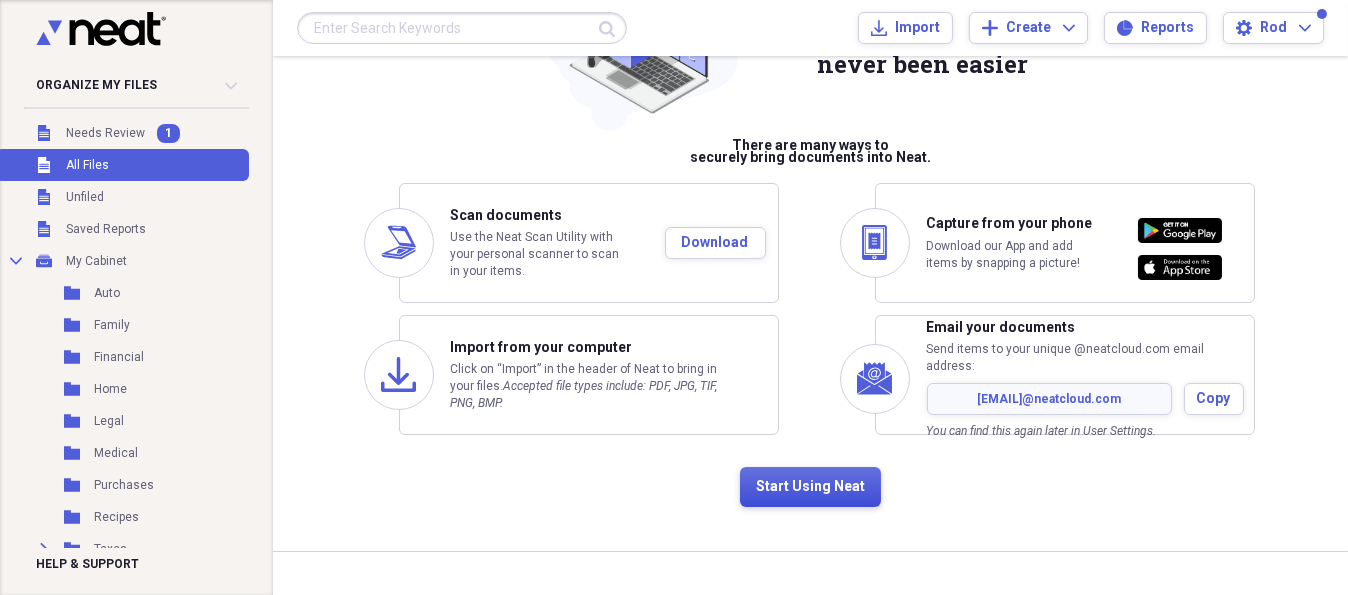 click on "Start Using Neat" at bounding box center [810, 487] 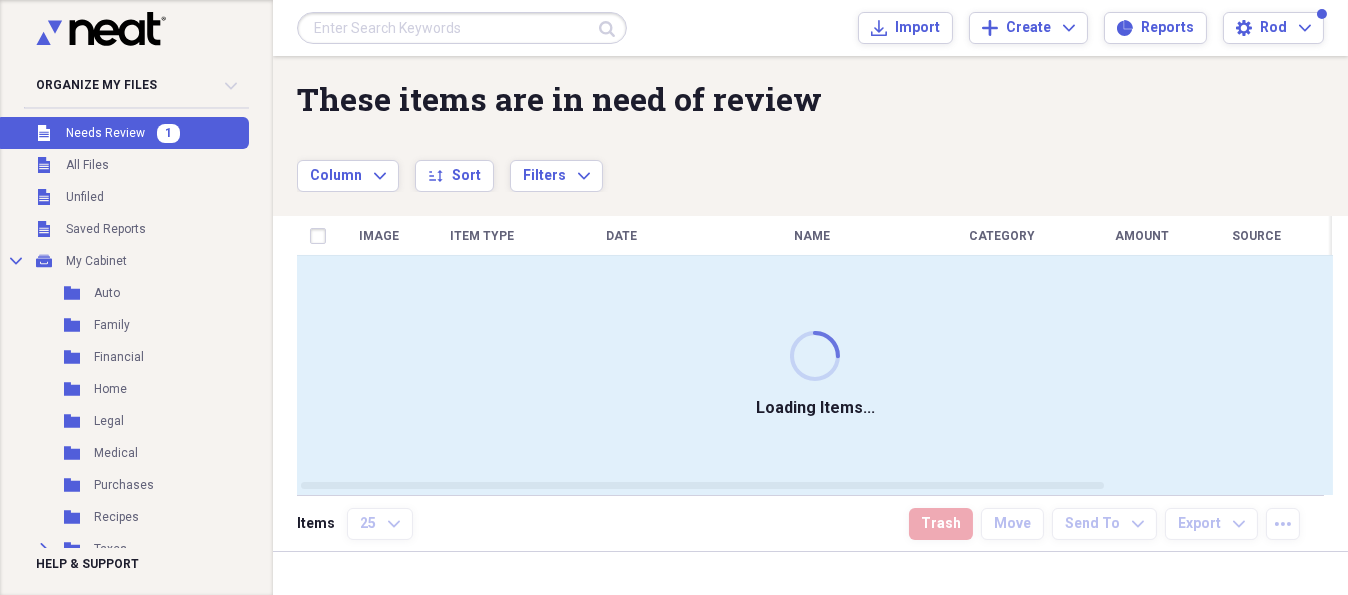 scroll, scrollTop: 0, scrollLeft: 0, axis: both 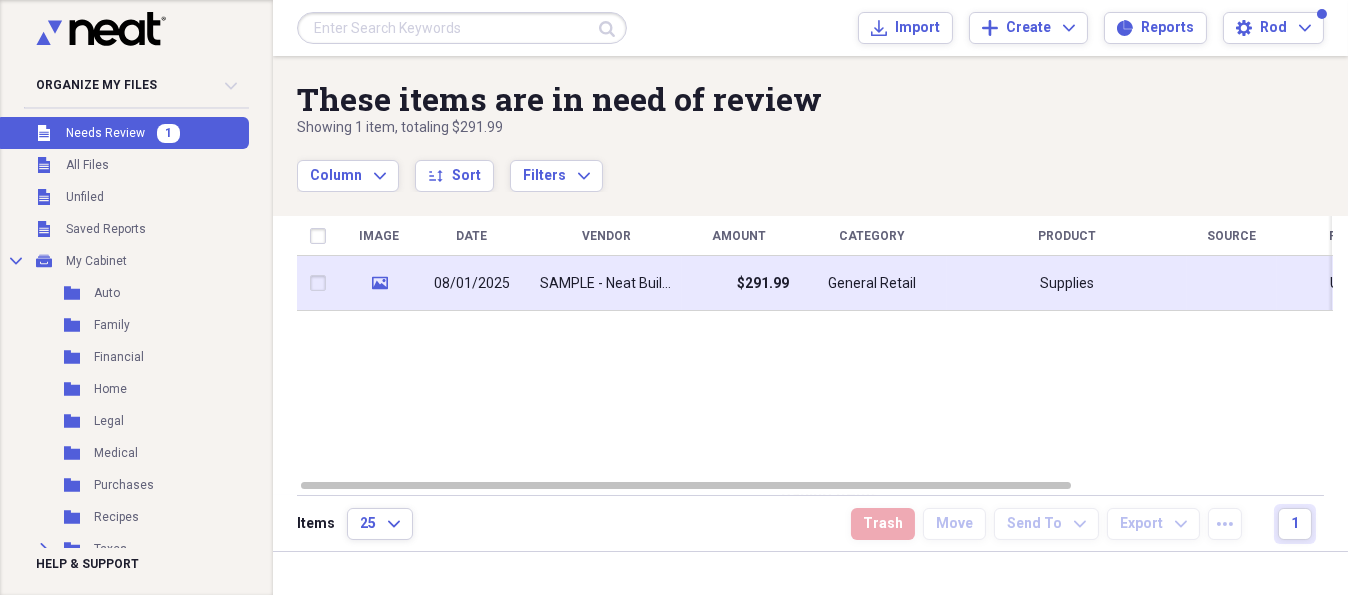click on "SAMPLE - Neat Building Supply" at bounding box center [607, 284] 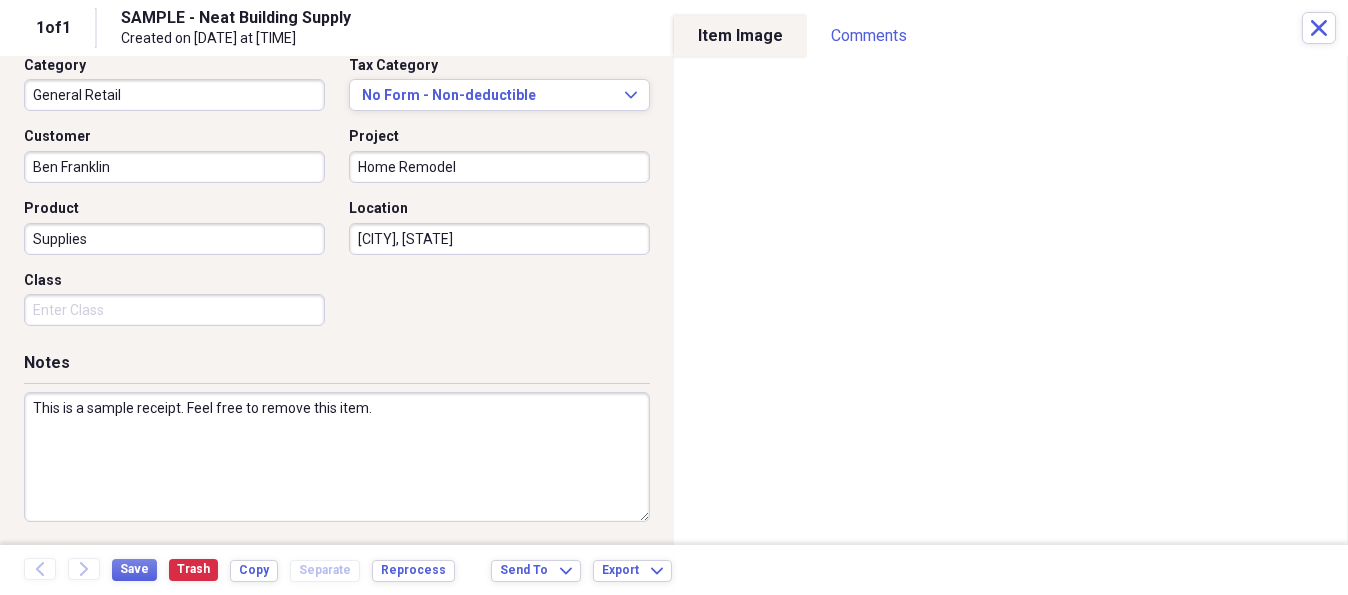 scroll, scrollTop: 30, scrollLeft: 0, axis: vertical 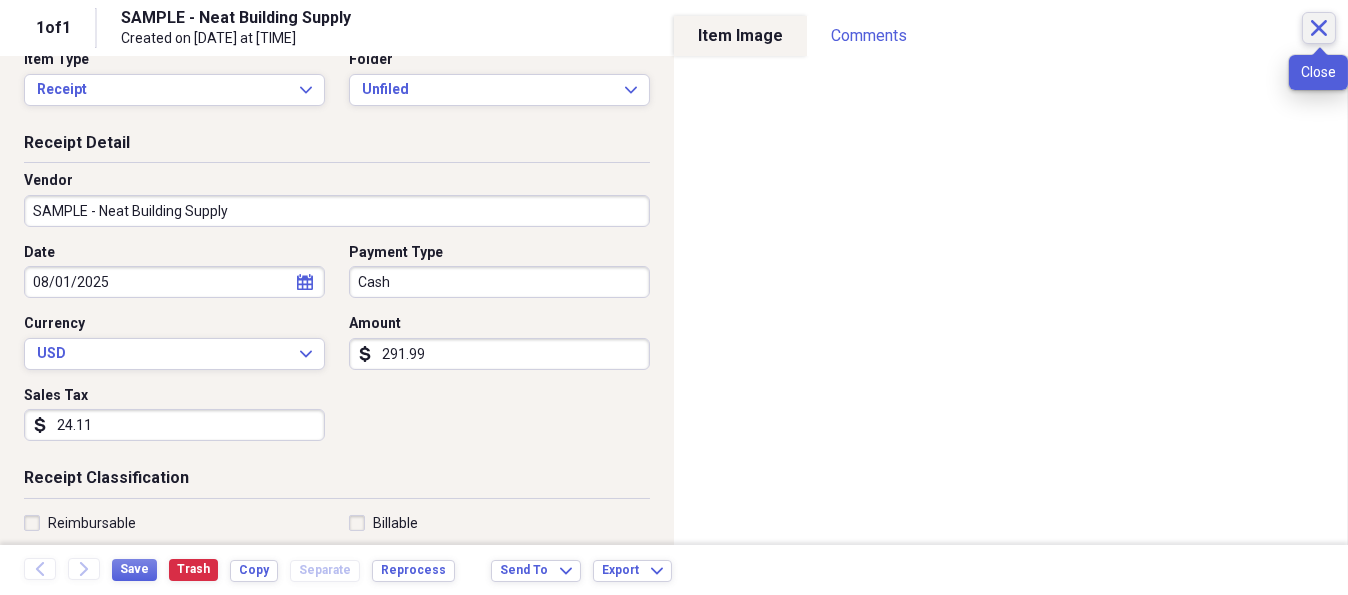 click 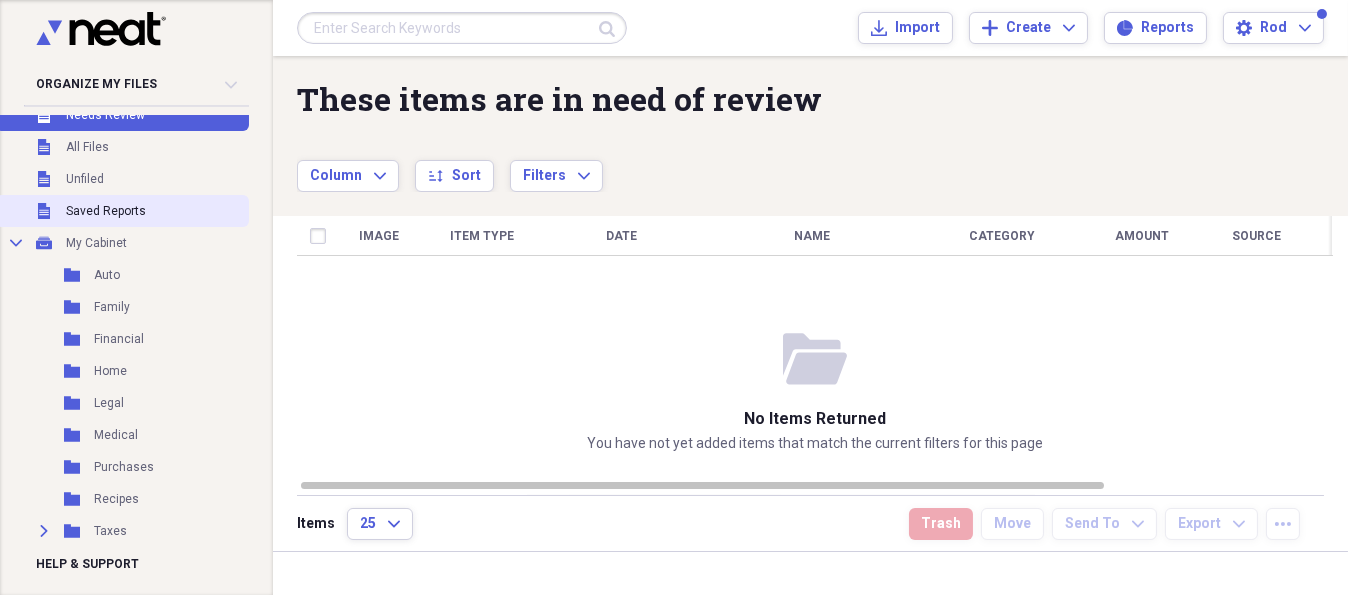 scroll, scrollTop: 0, scrollLeft: 0, axis: both 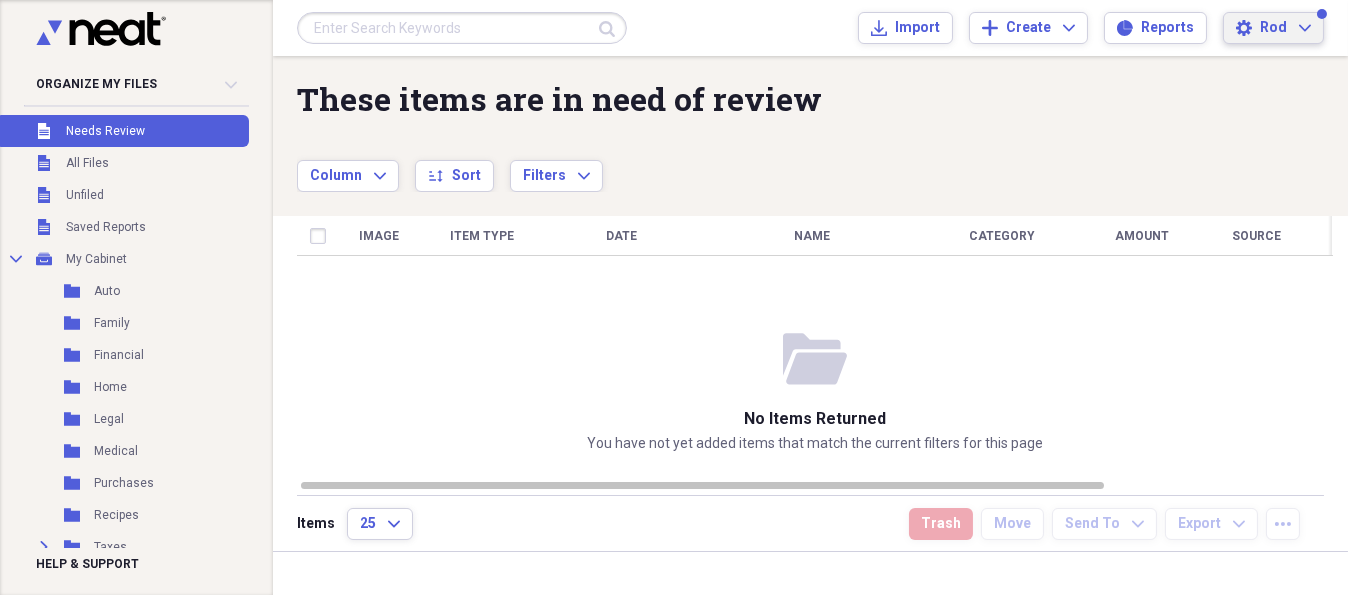 click on "Expand" 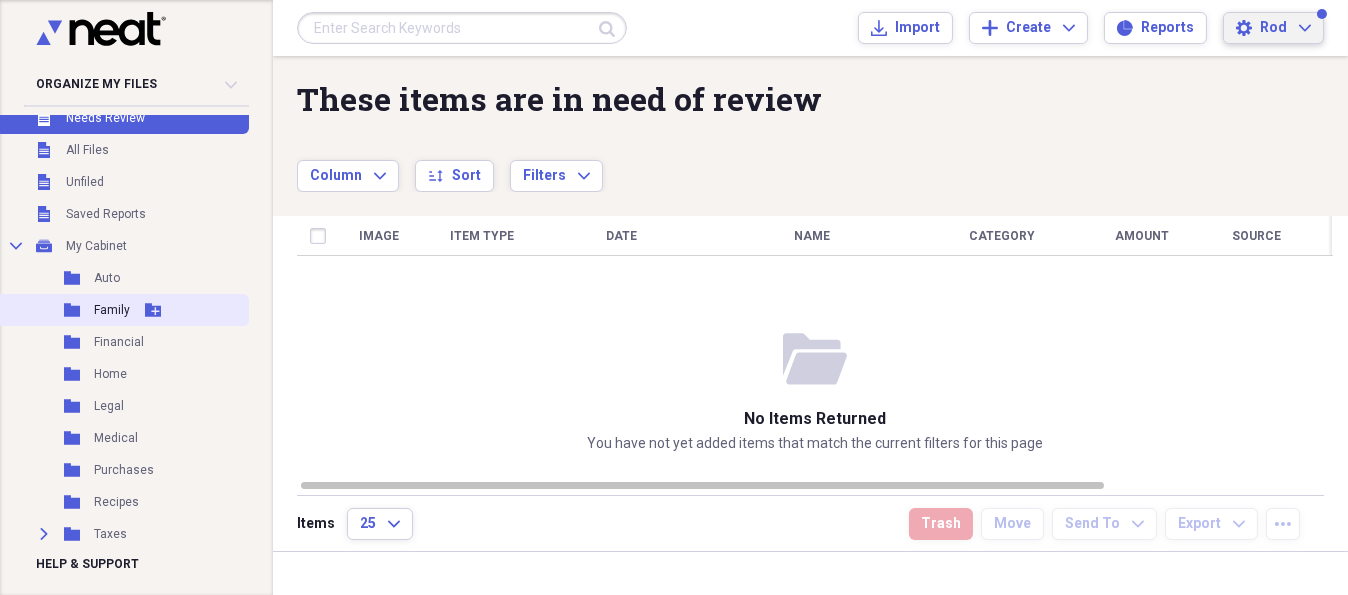 scroll, scrollTop: 0, scrollLeft: 0, axis: both 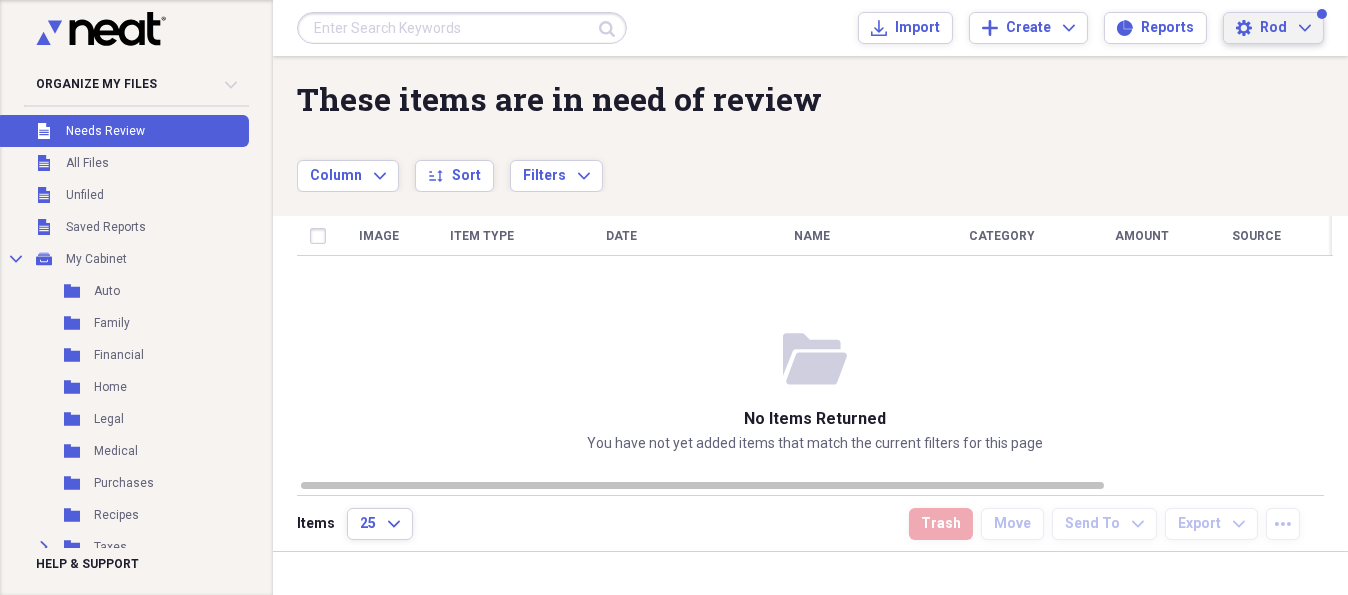click 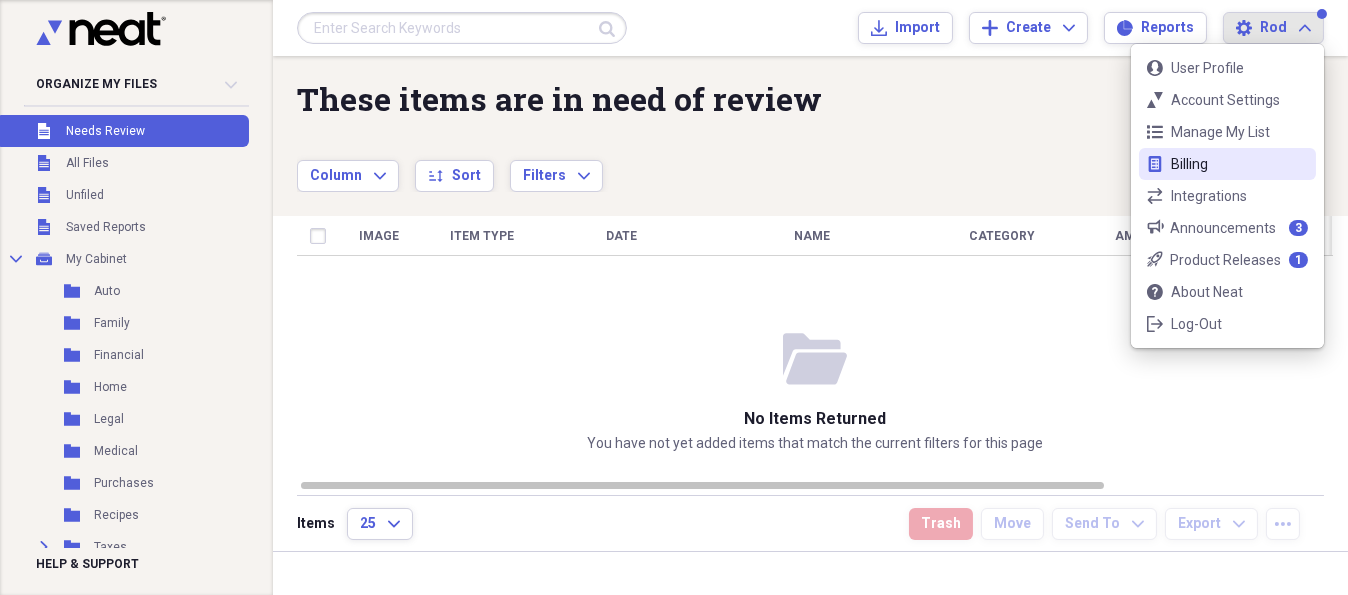 click on "bill Billing" at bounding box center (1227, 164) 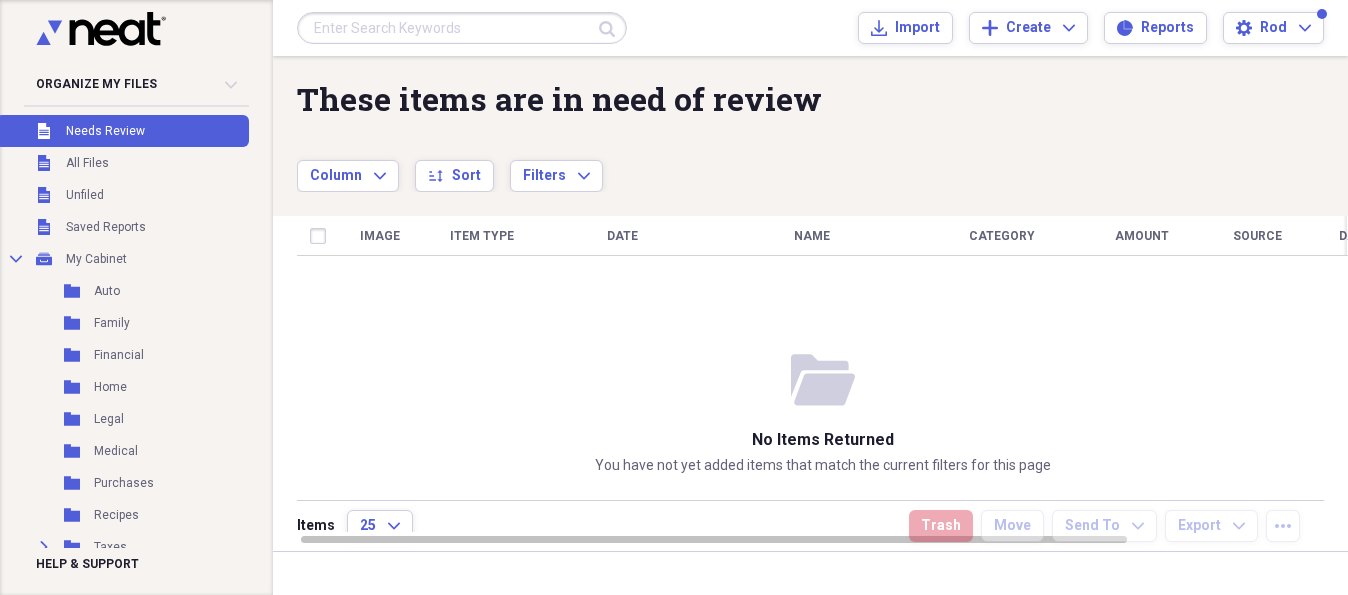 scroll, scrollTop: 0, scrollLeft: 0, axis: both 